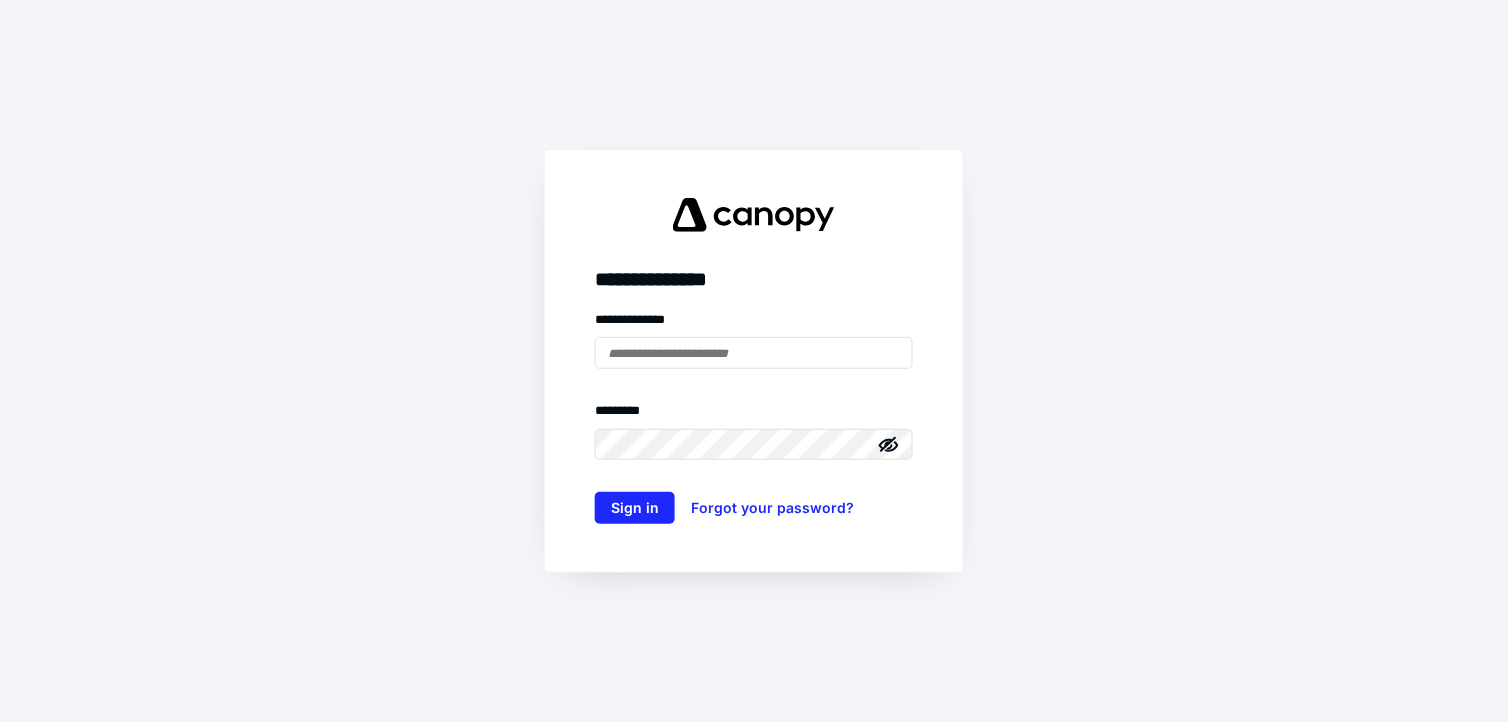 scroll, scrollTop: 0, scrollLeft: 0, axis: both 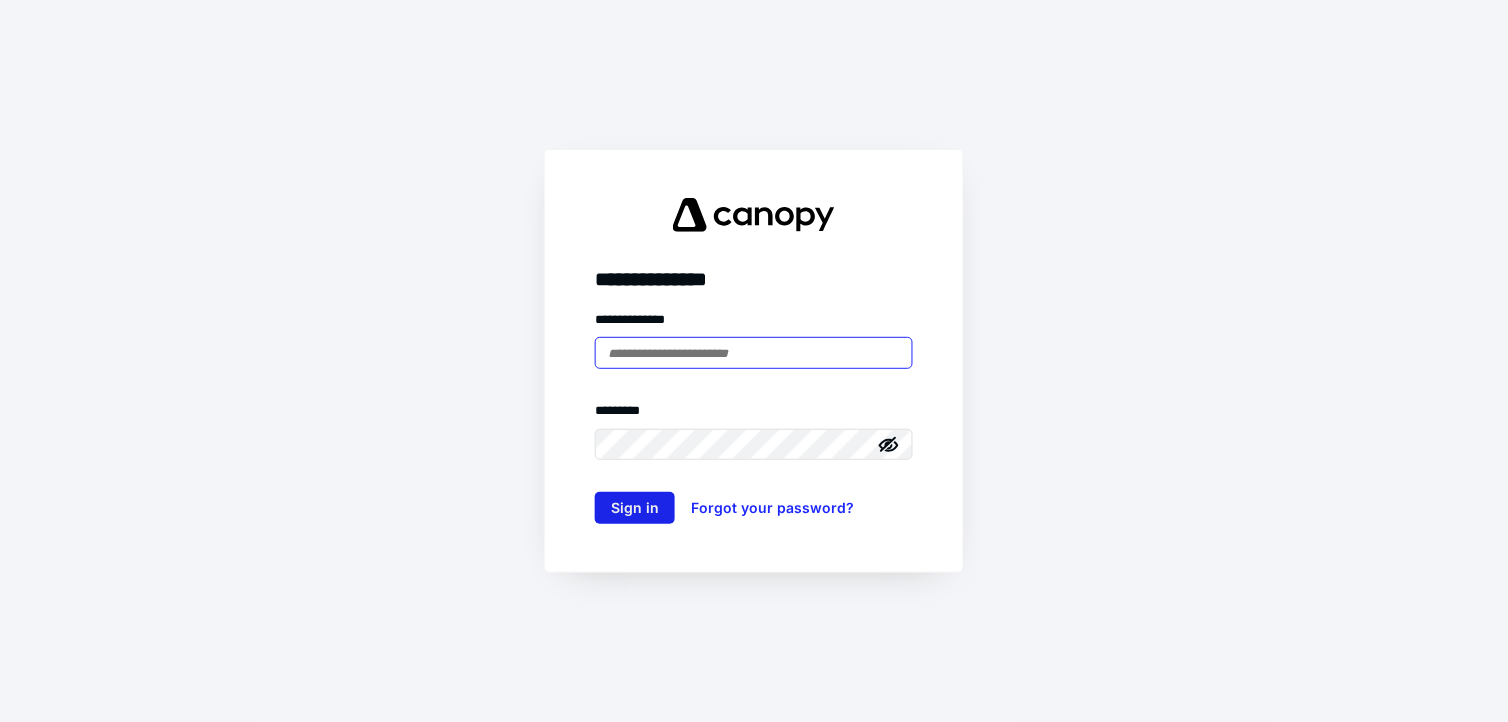 type on "**********" 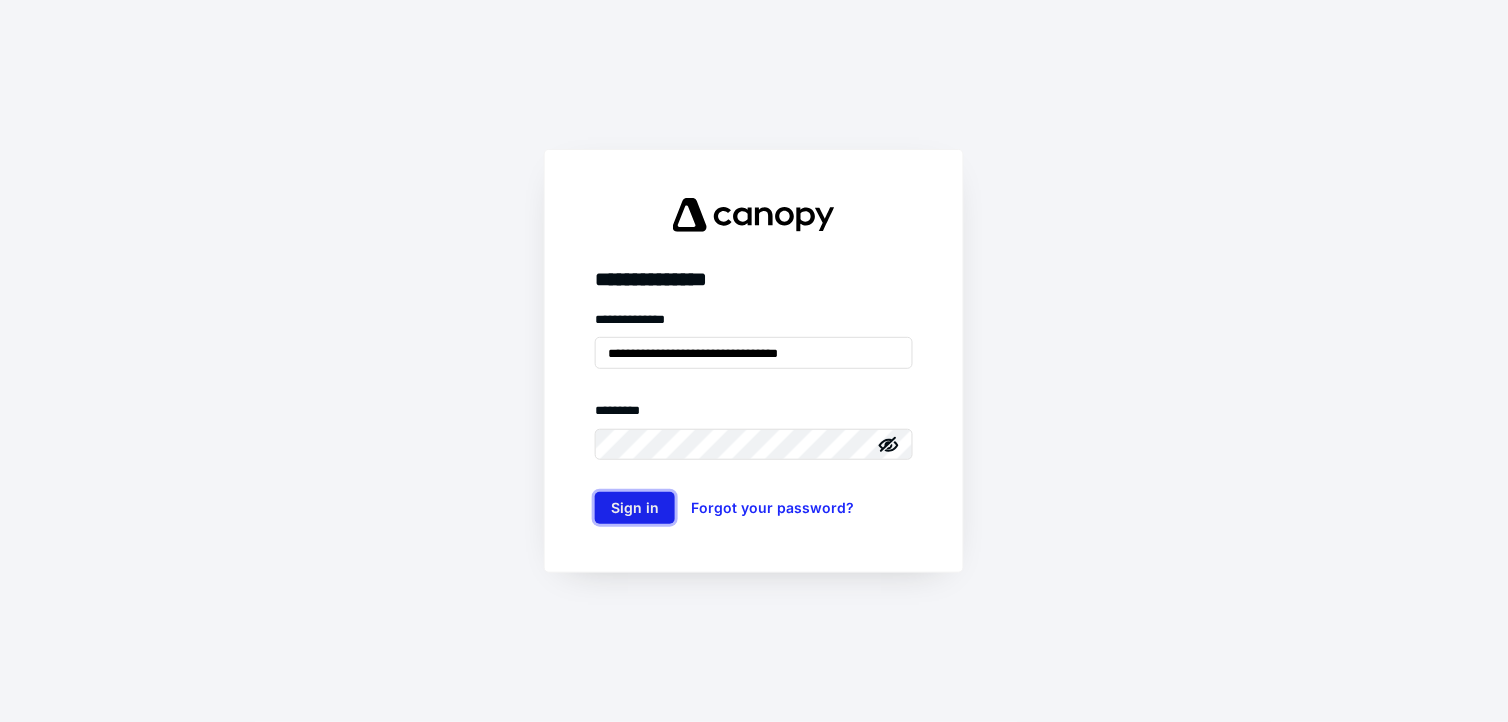 click on "Sign in" at bounding box center [635, 508] 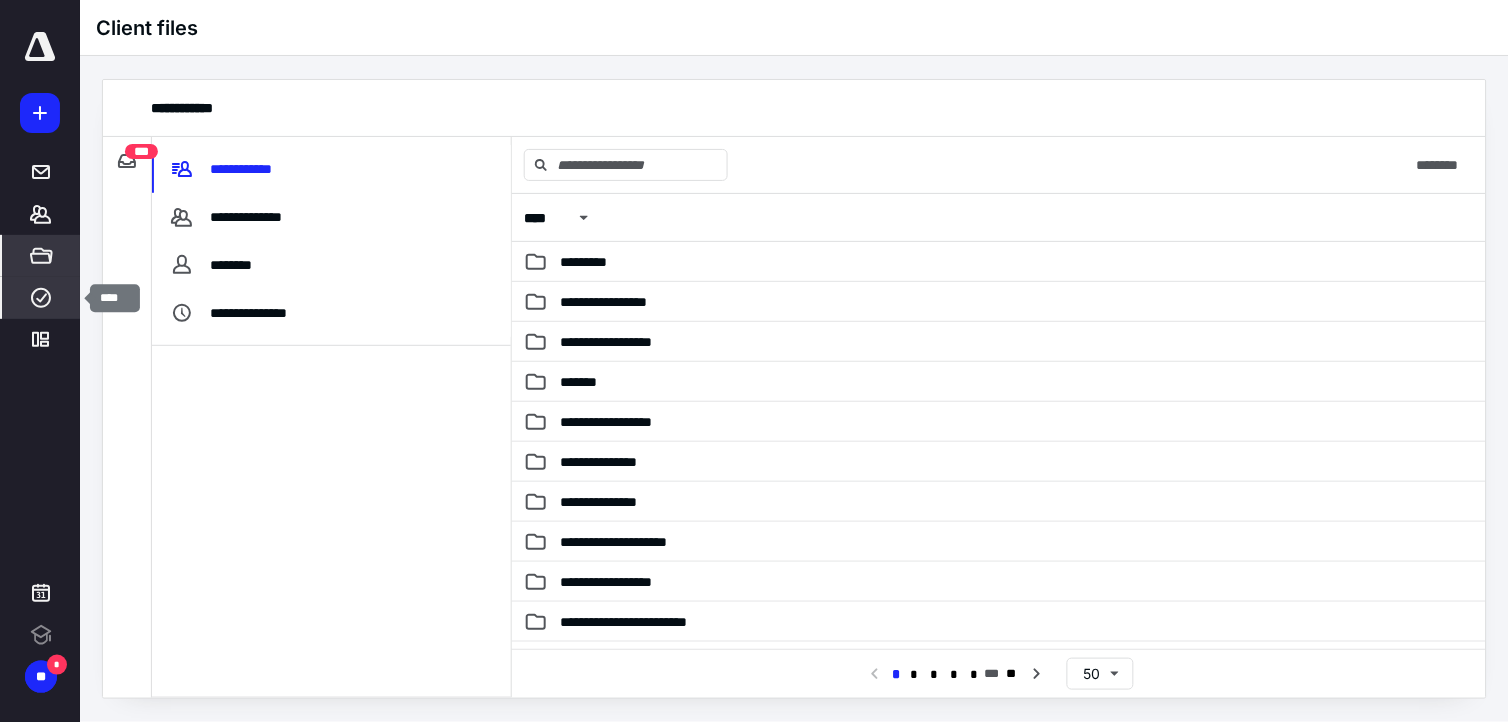 click on "****" at bounding box center (41, 298) 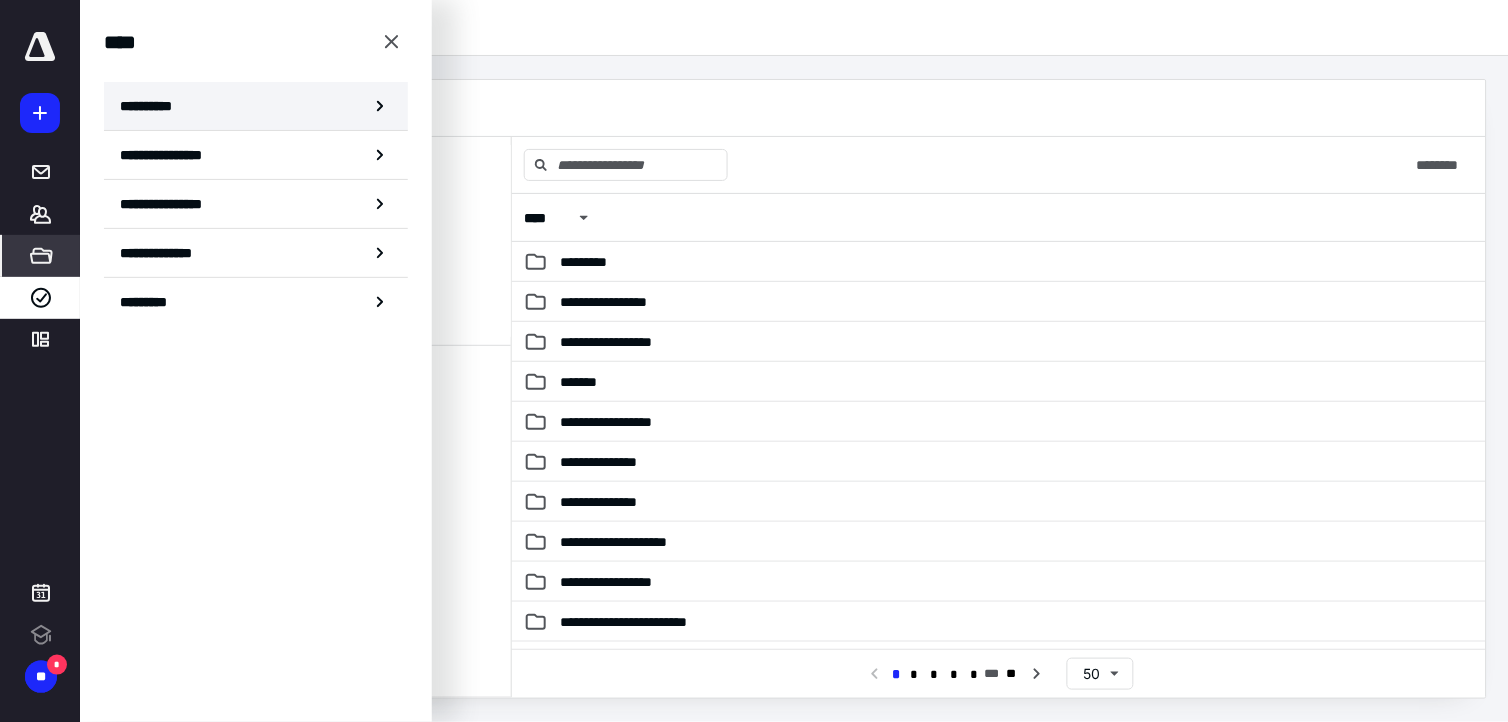 click on "**********" at bounding box center [256, 106] 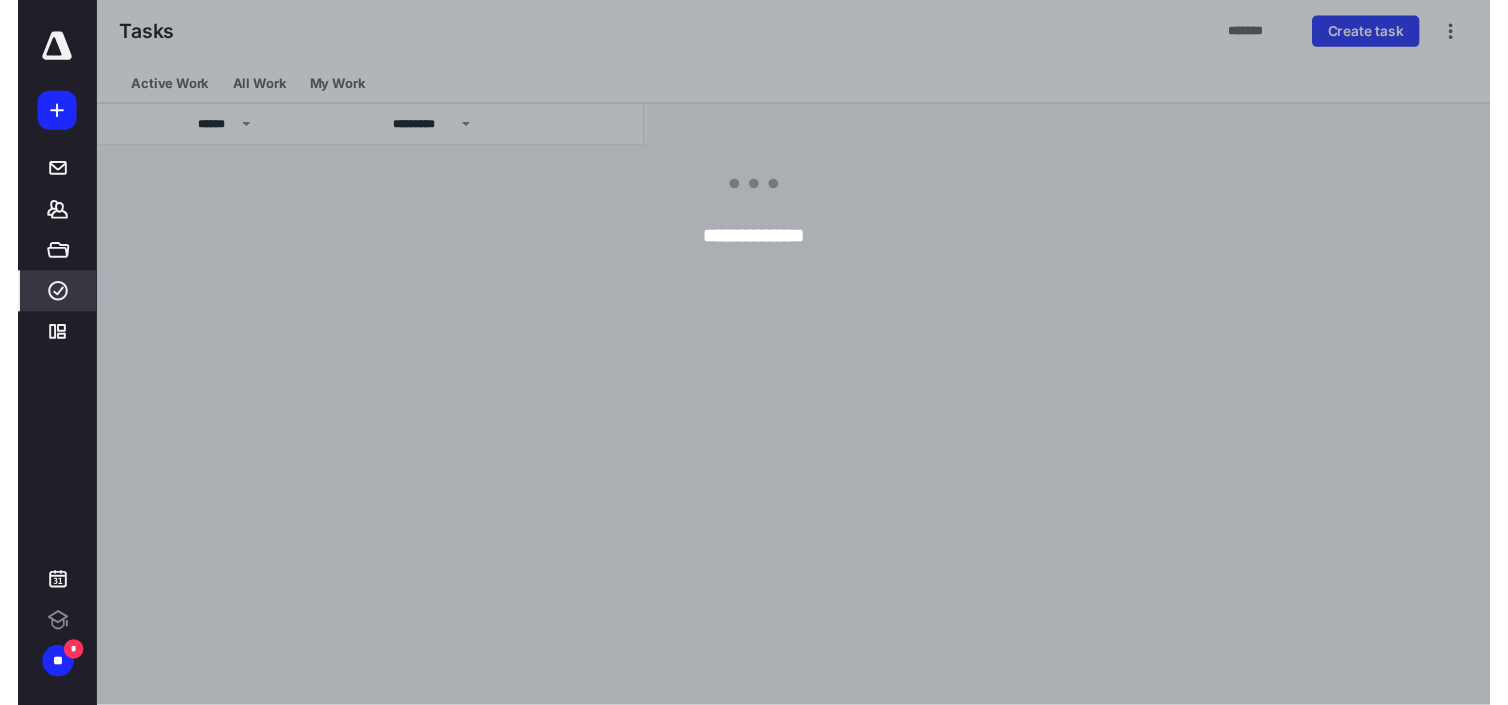 scroll, scrollTop: 0, scrollLeft: 0, axis: both 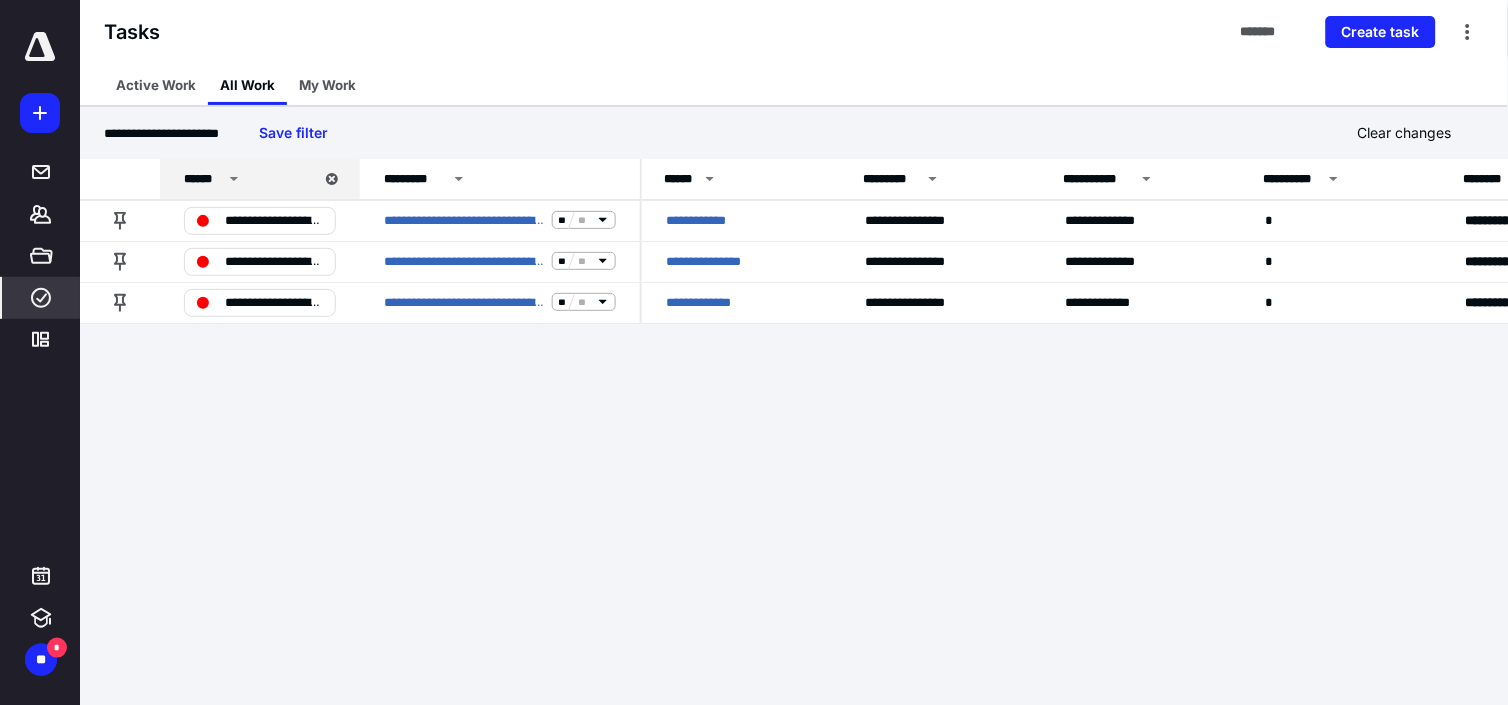 click on "******" at bounding box center (203, 179) 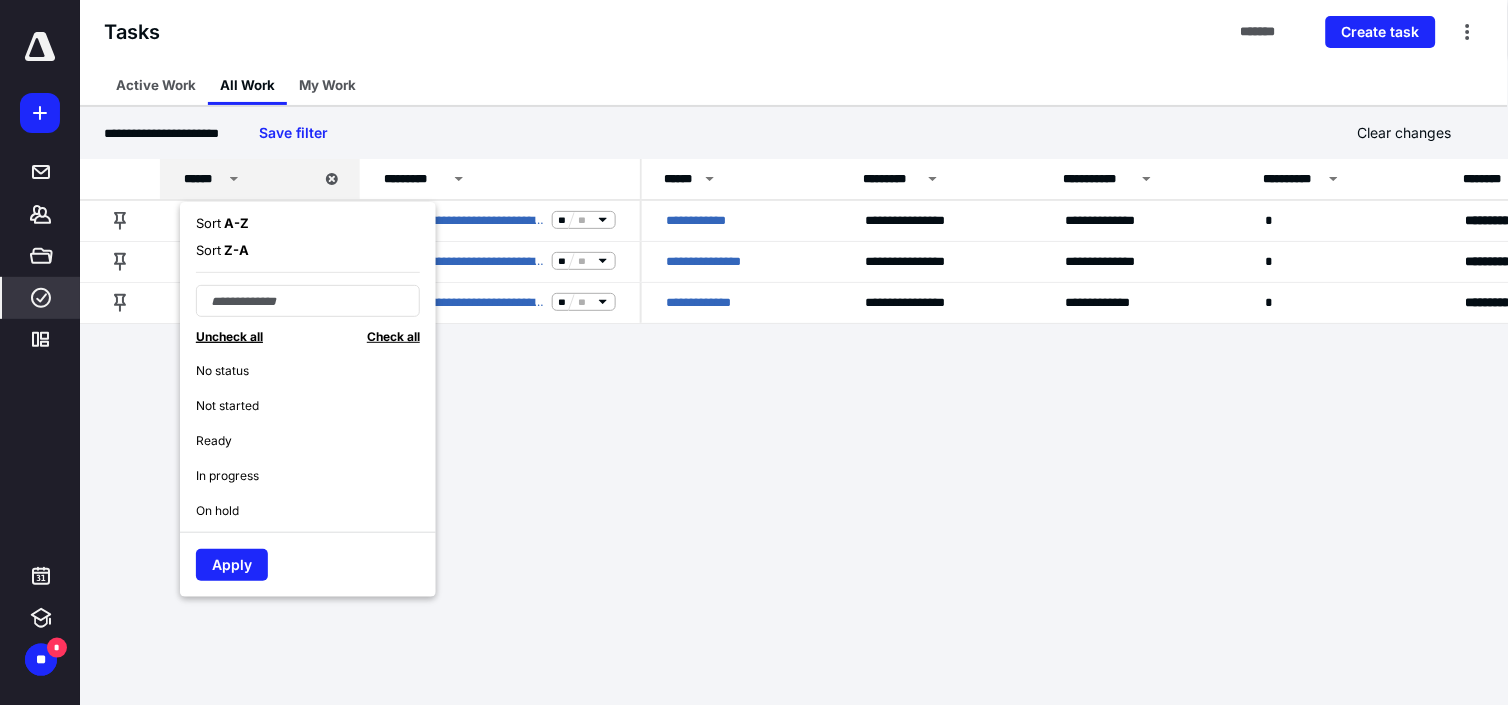 click on "Uncheck all" at bounding box center [229, 336] 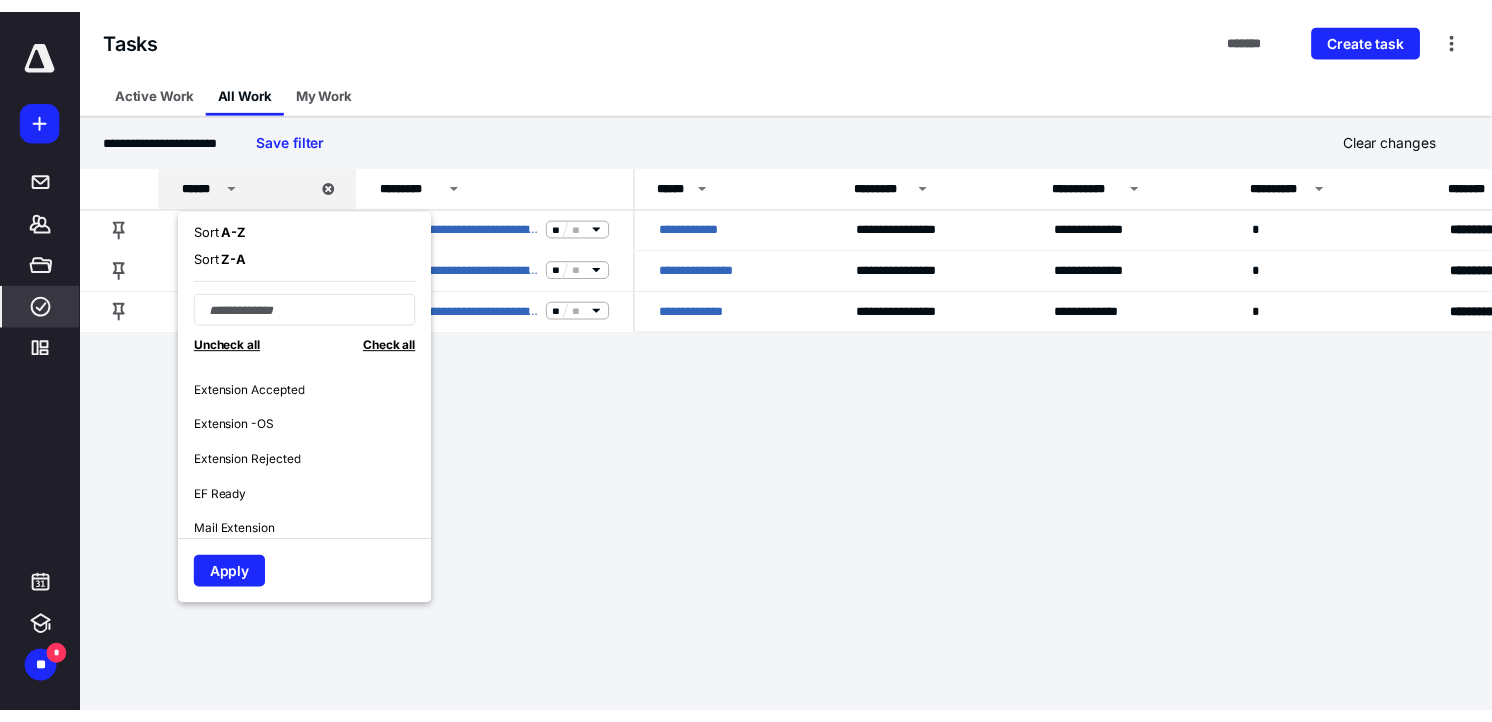 scroll, scrollTop: 555, scrollLeft: 0, axis: vertical 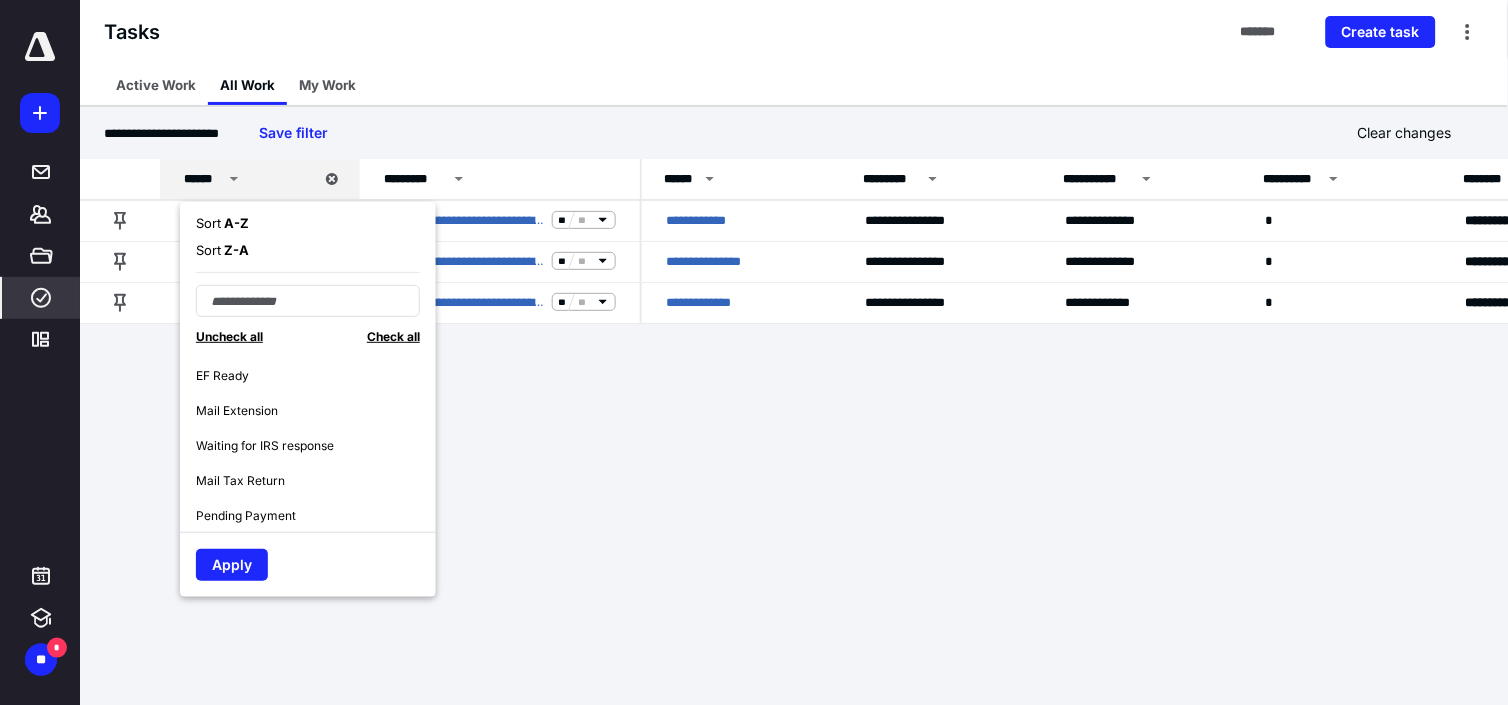 click on "EF Ready" at bounding box center (222, 376) 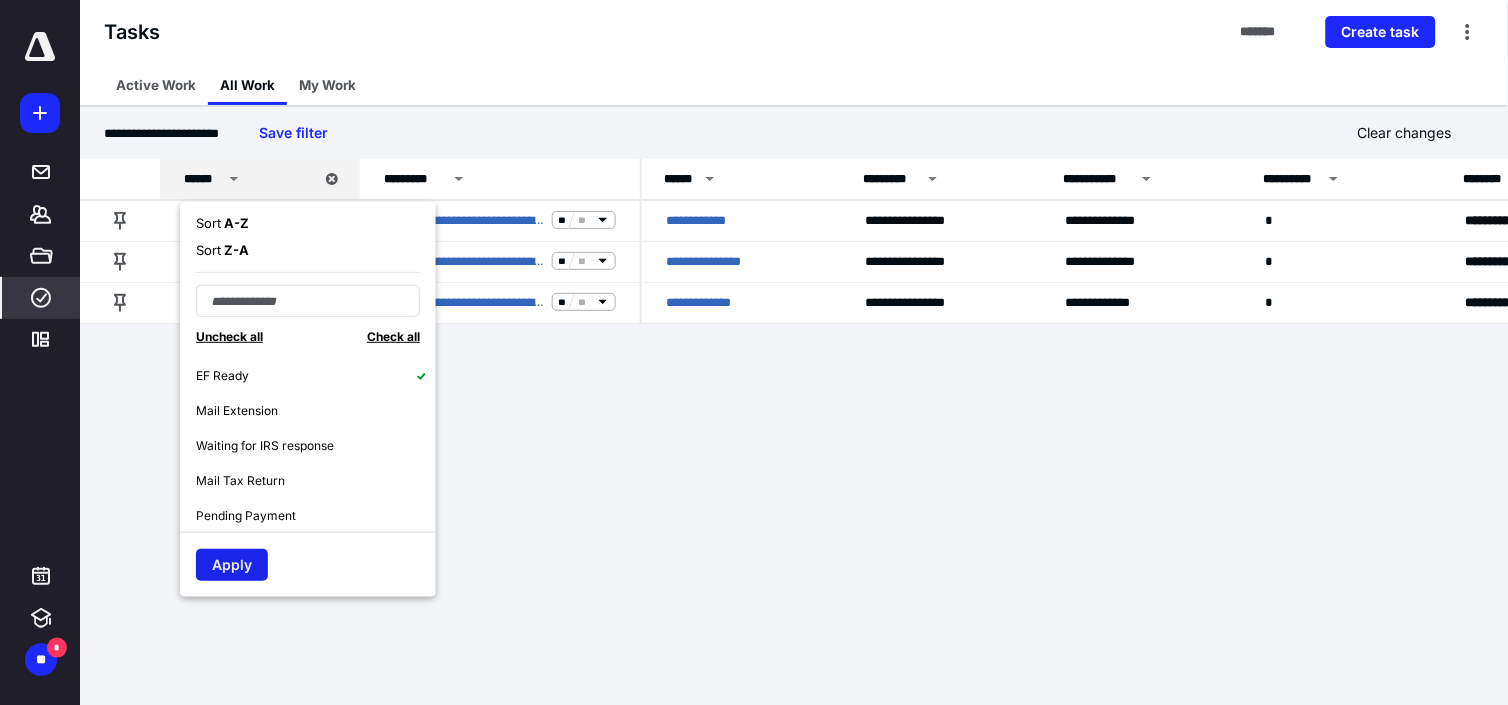 click on "Apply" at bounding box center (232, 565) 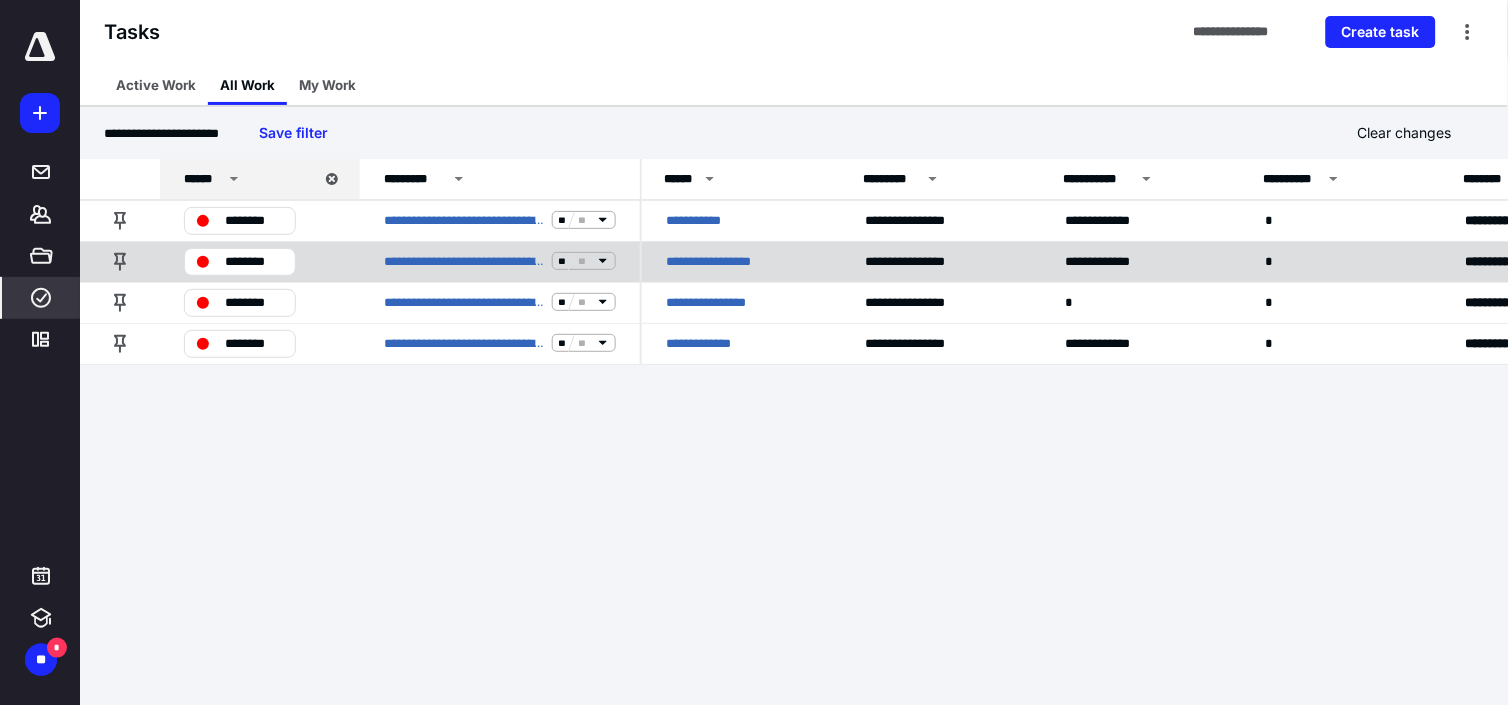 click on "**********" at bounding box center [731, 261] 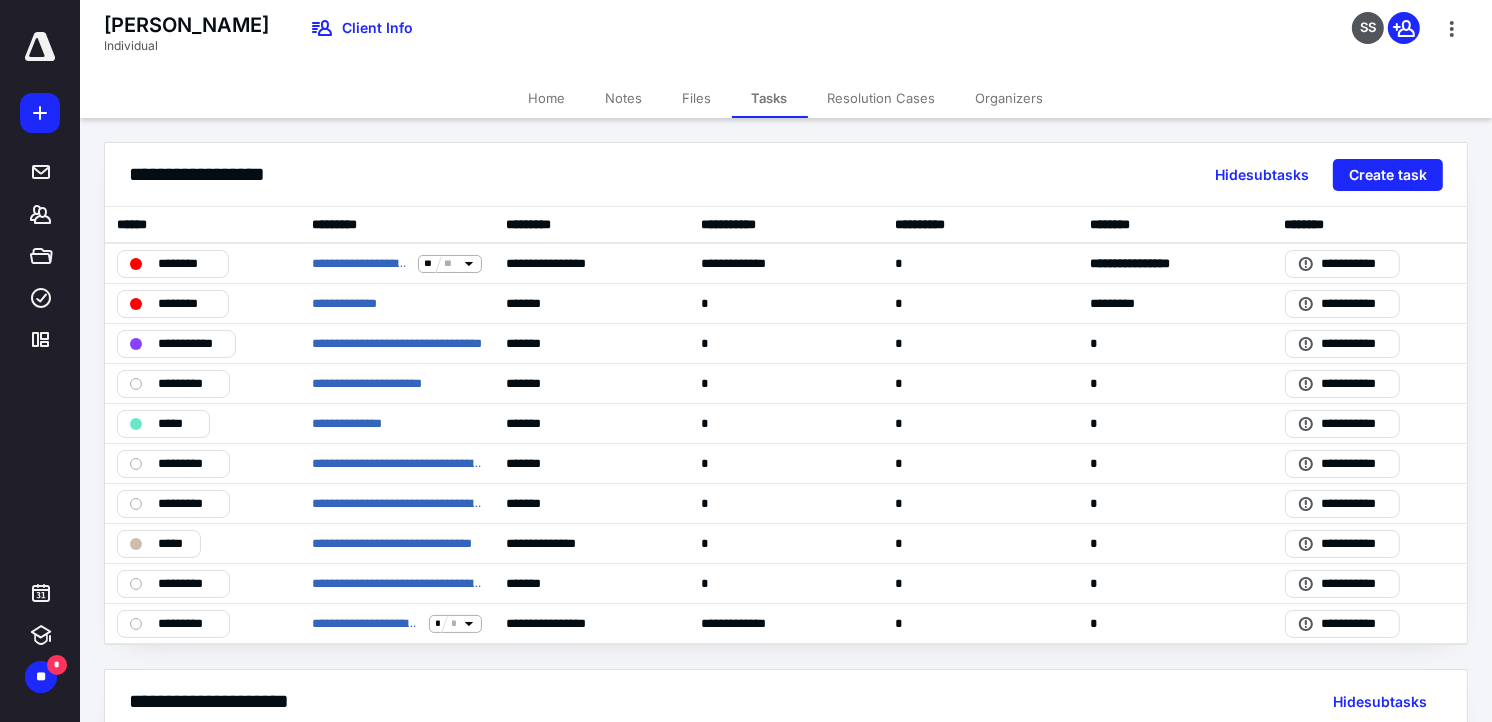 drag, startPoint x: 308, startPoint y: 21, endPoint x: 108, endPoint y: 21, distance: 200 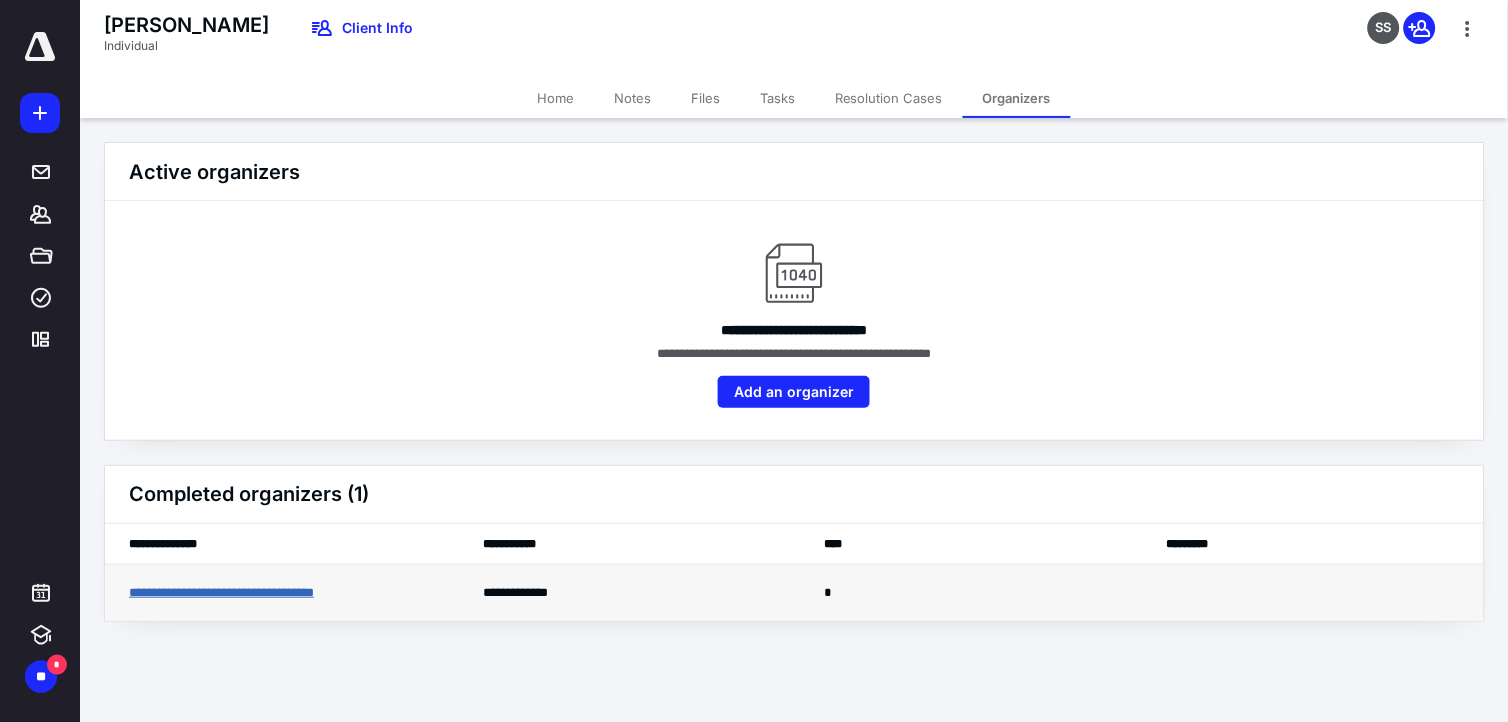 click on "**********" at bounding box center [261, 592] 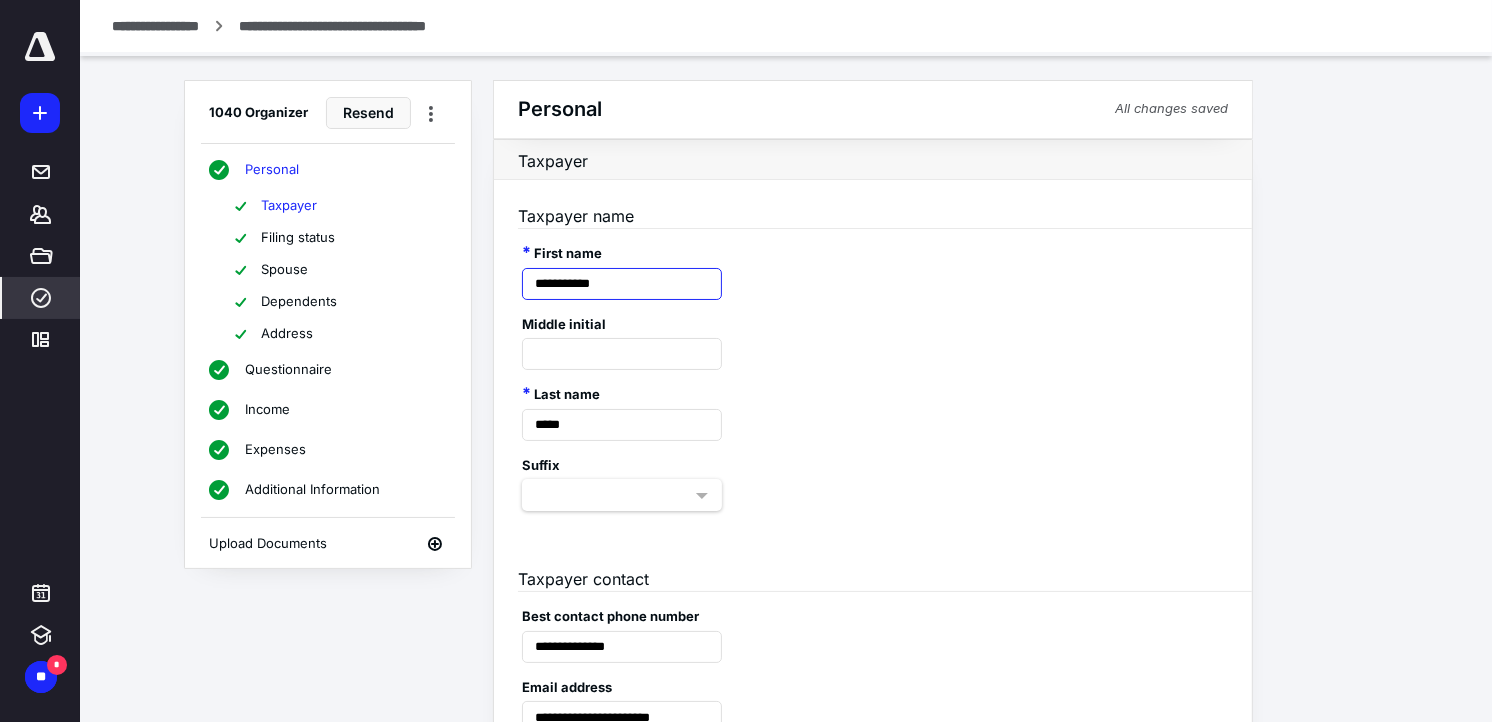 scroll, scrollTop: 333, scrollLeft: 0, axis: vertical 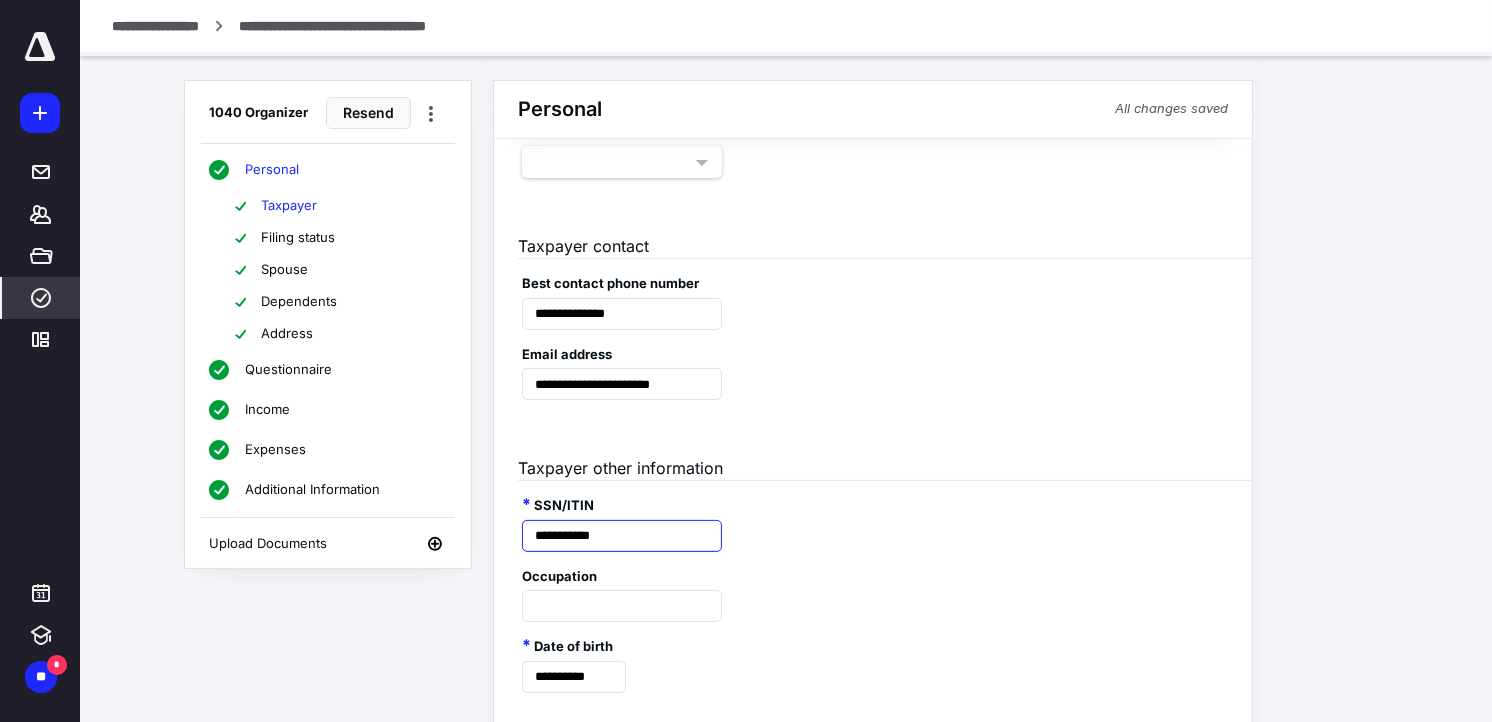 drag, startPoint x: 647, startPoint y: 535, endPoint x: 494, endPoint y: 535, distance: 153 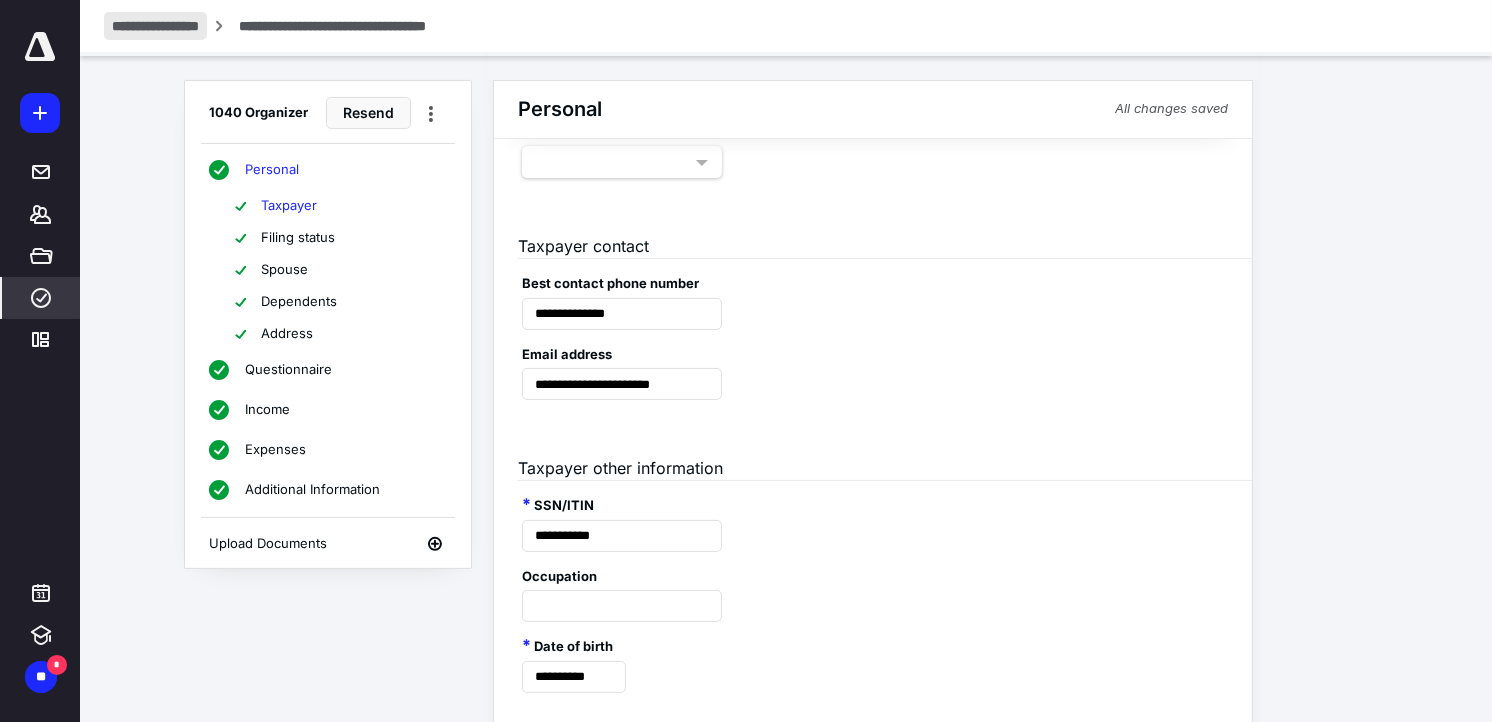 click on "**********" at bounding box center (155, 26) 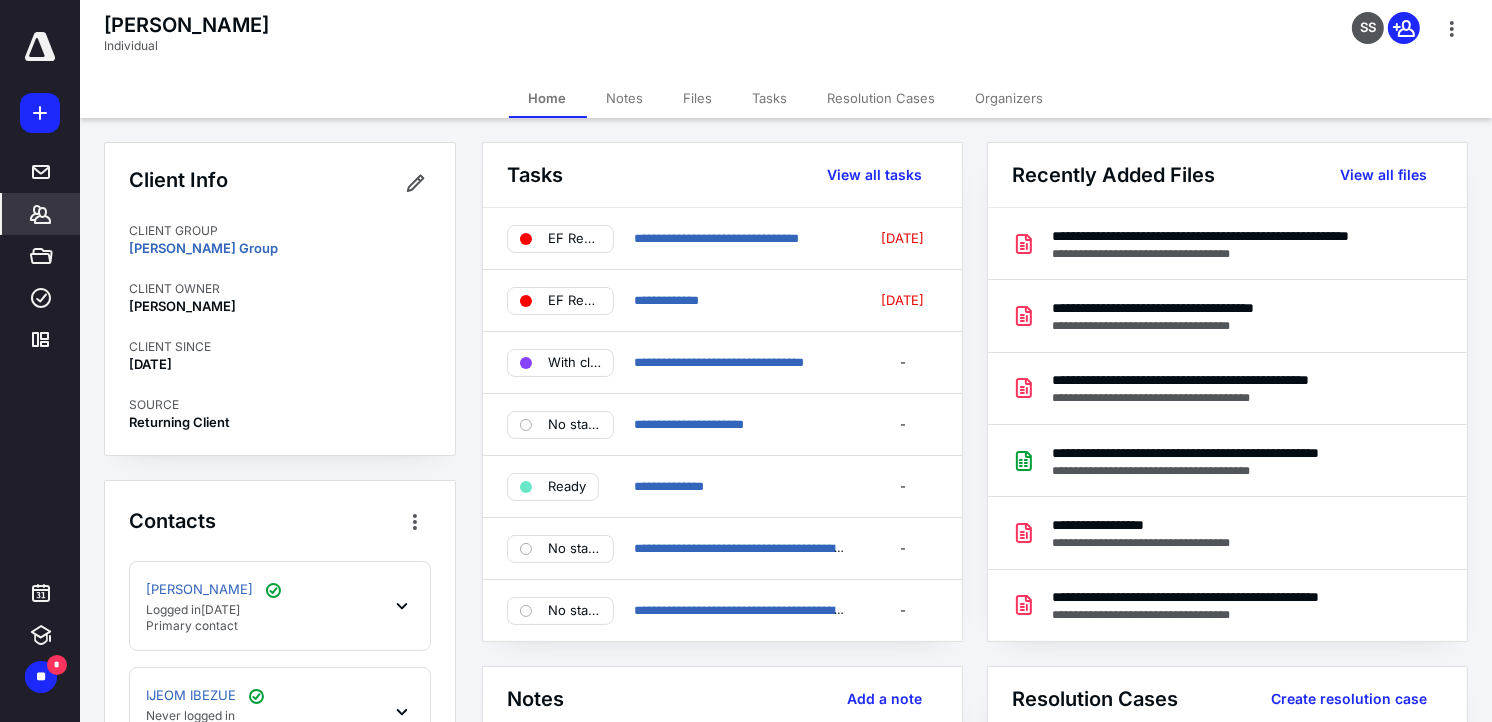 click on "Organizers" at bounding box center [1010, 98] 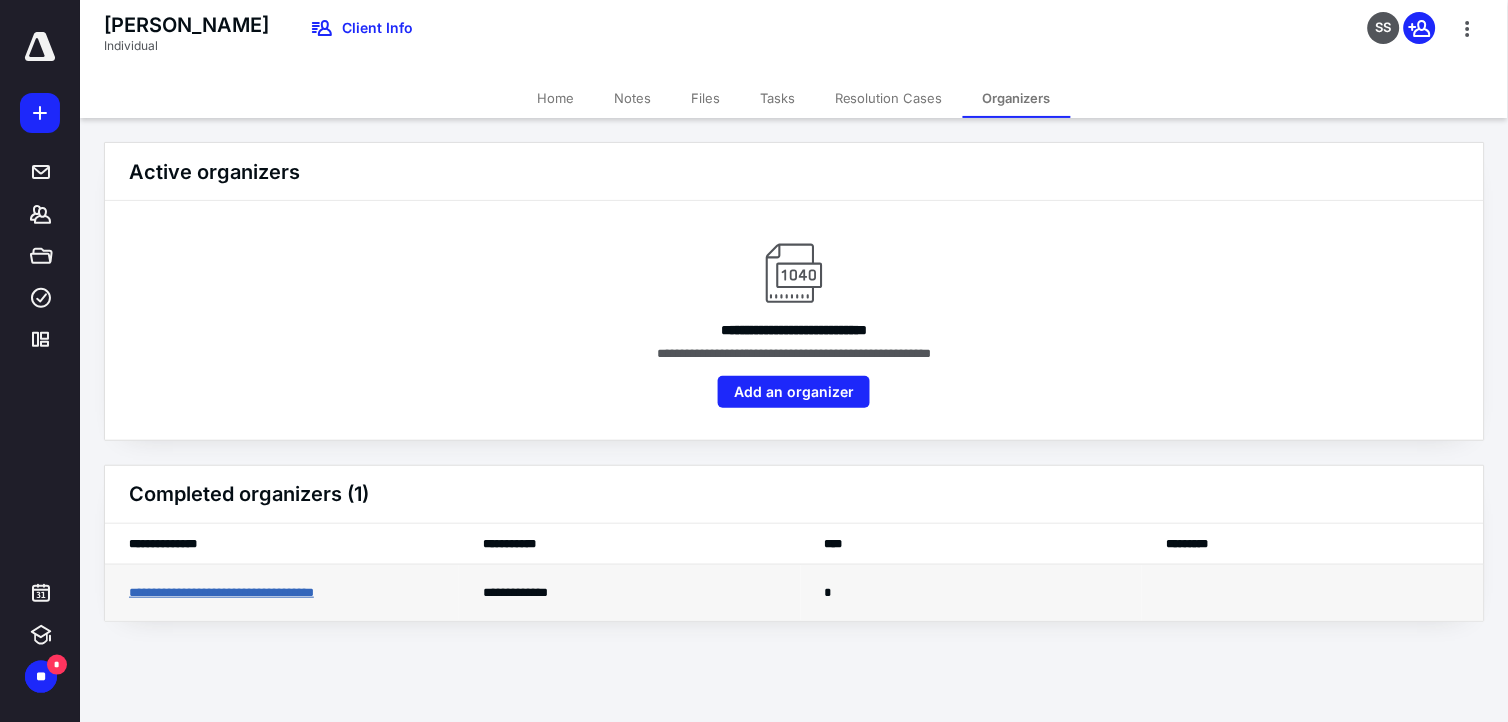 click on "**********" at bounding box center (261, 592) 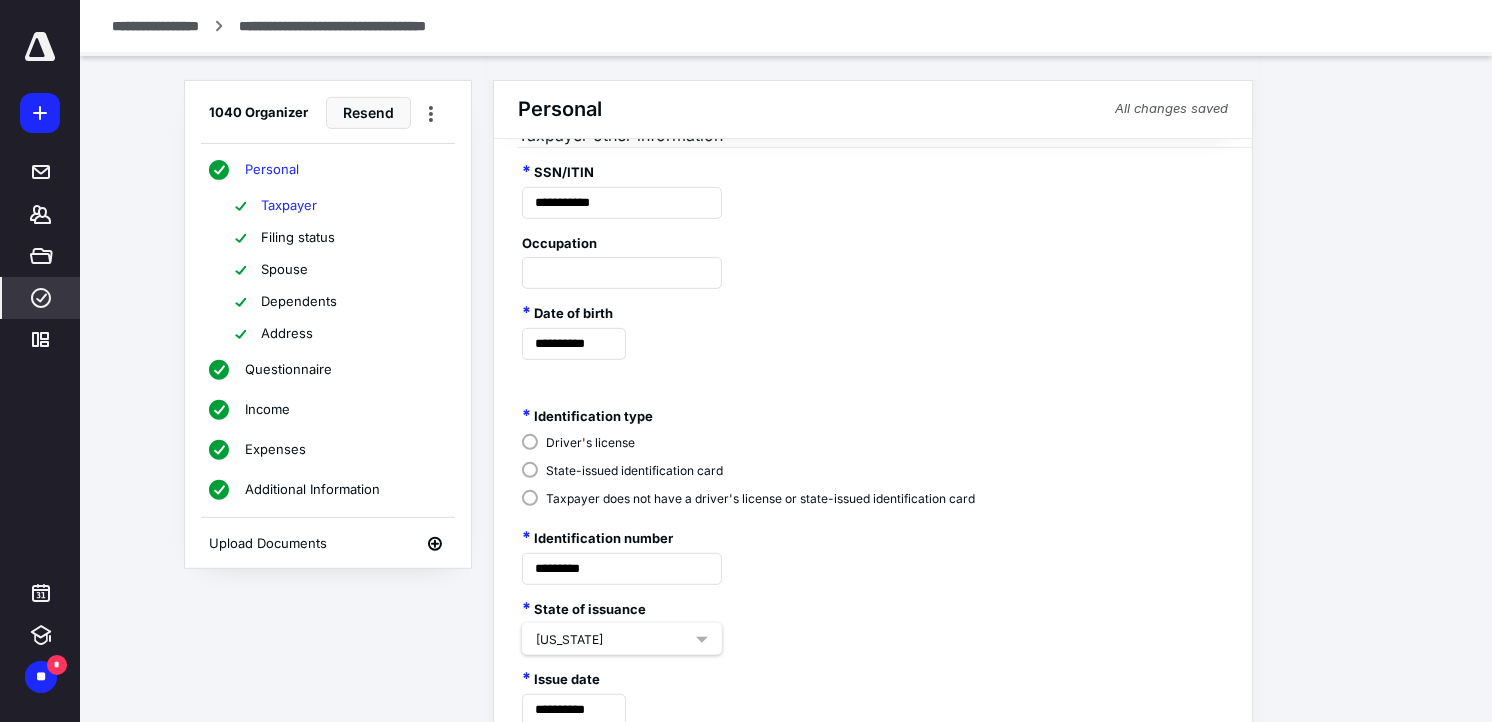 scroll, scrollTop: 888, scrollLeft: 0, axis: vertical 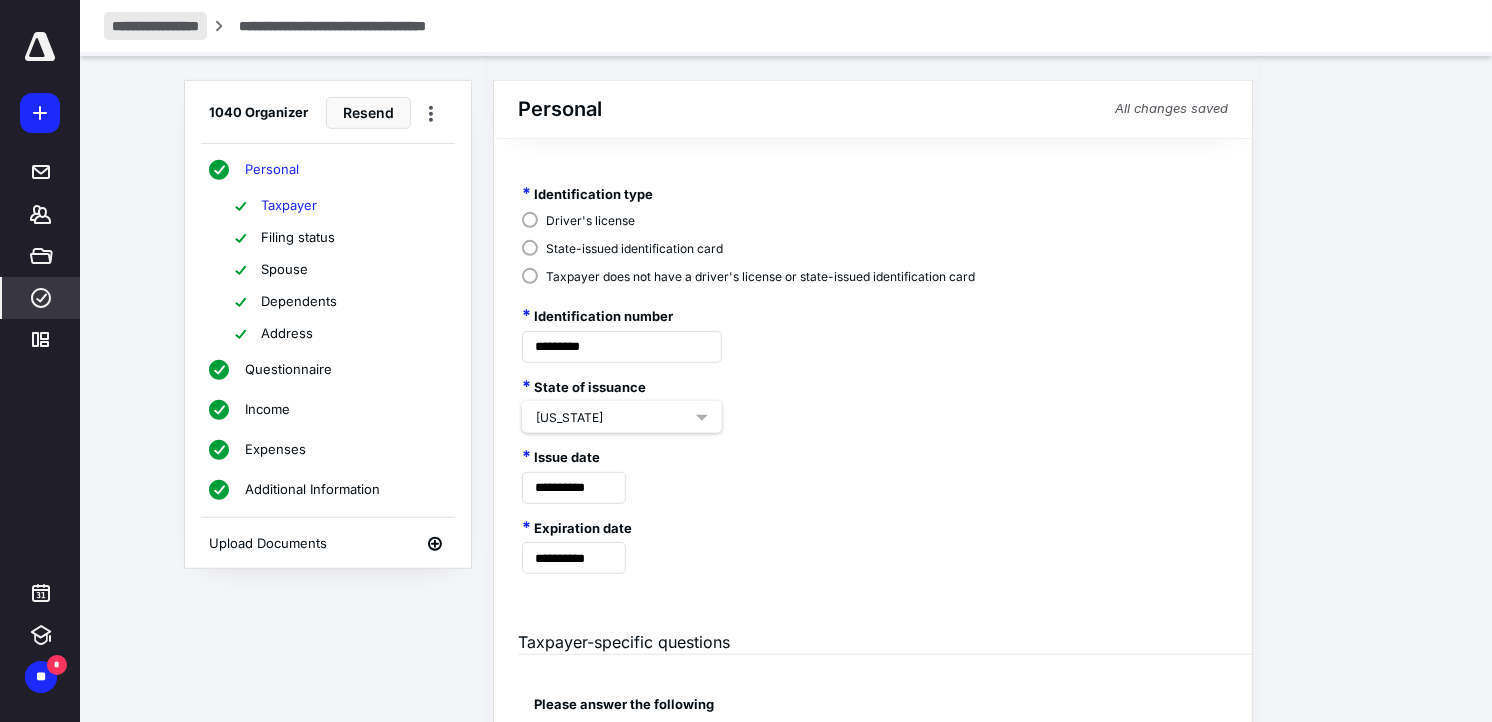 click on "**********" at bounding box center [155, 26] 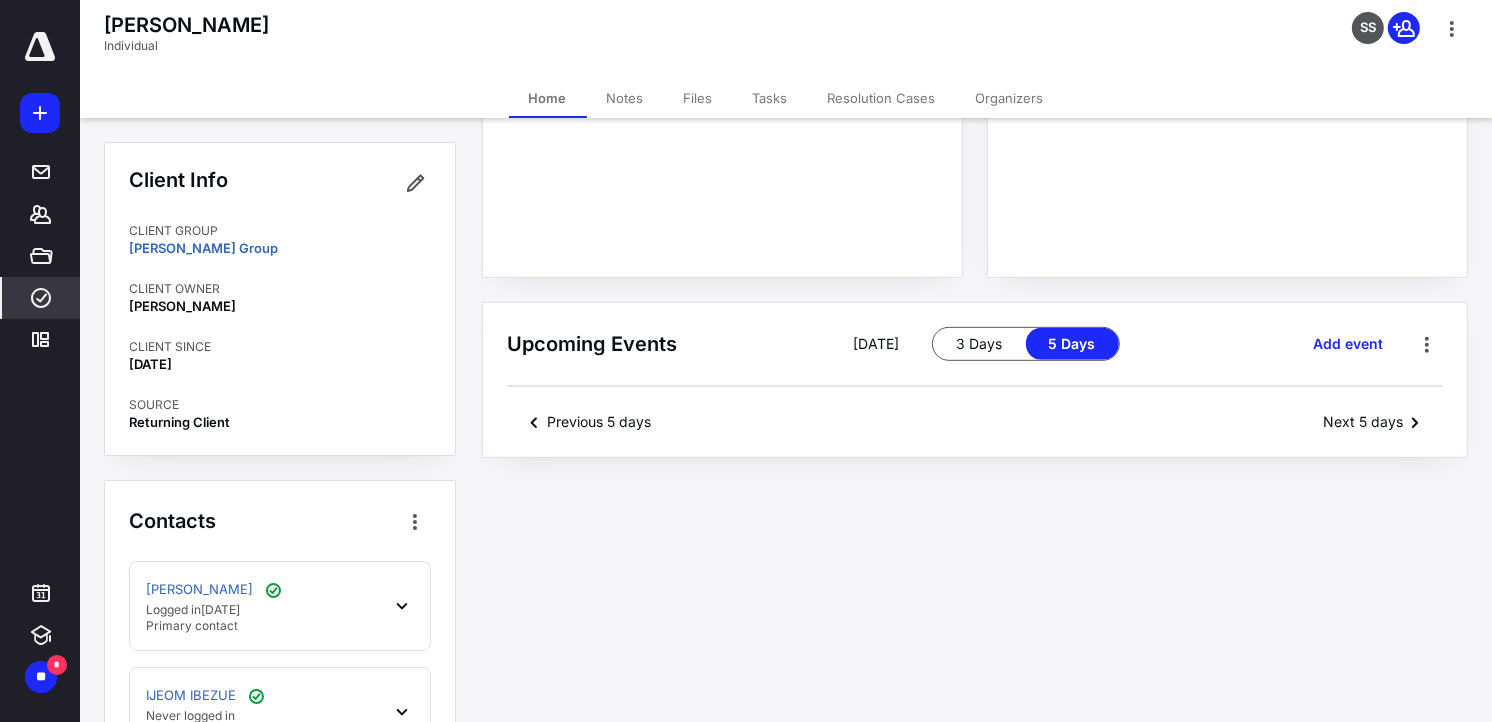 scroll, scrollTop: 928, scrollLeft: 0, axis: vertical 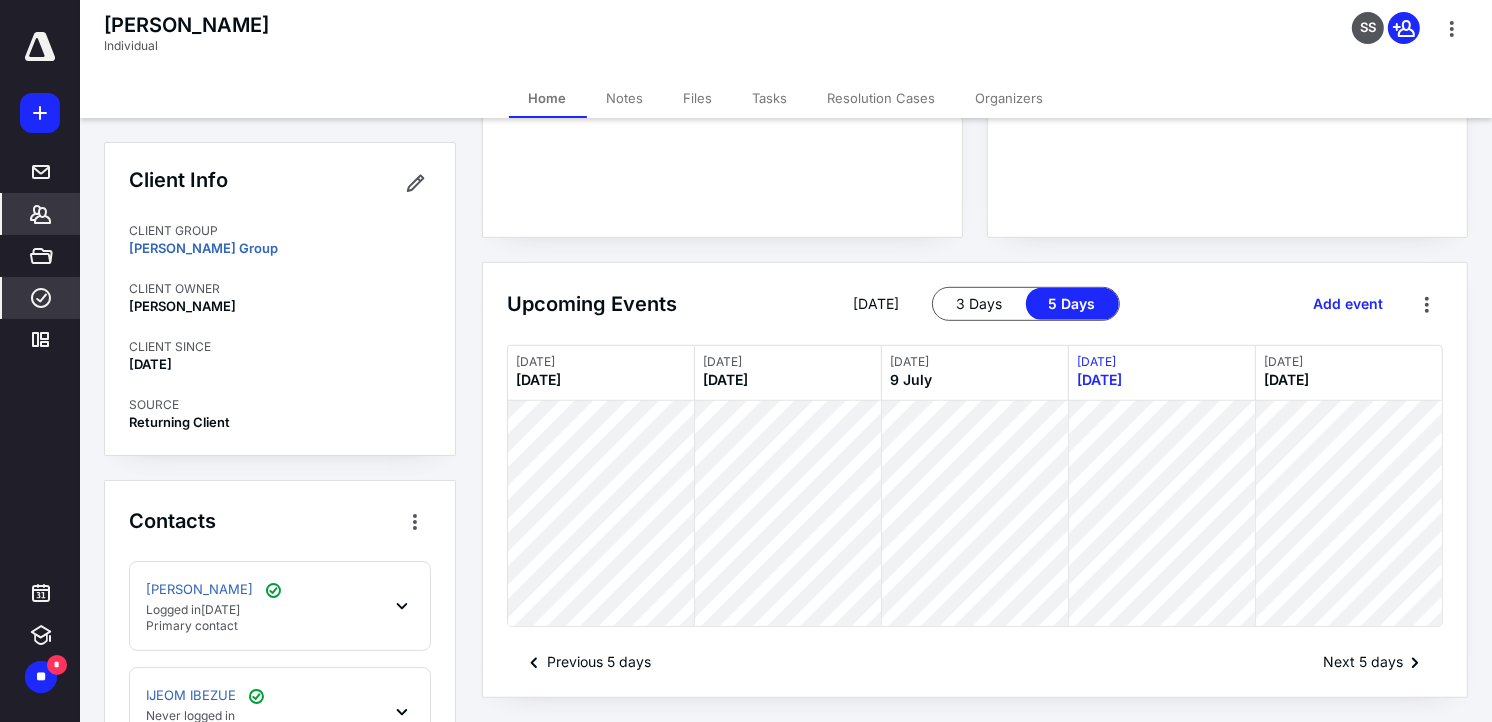 click on "****" at bounding box center [41, 298] 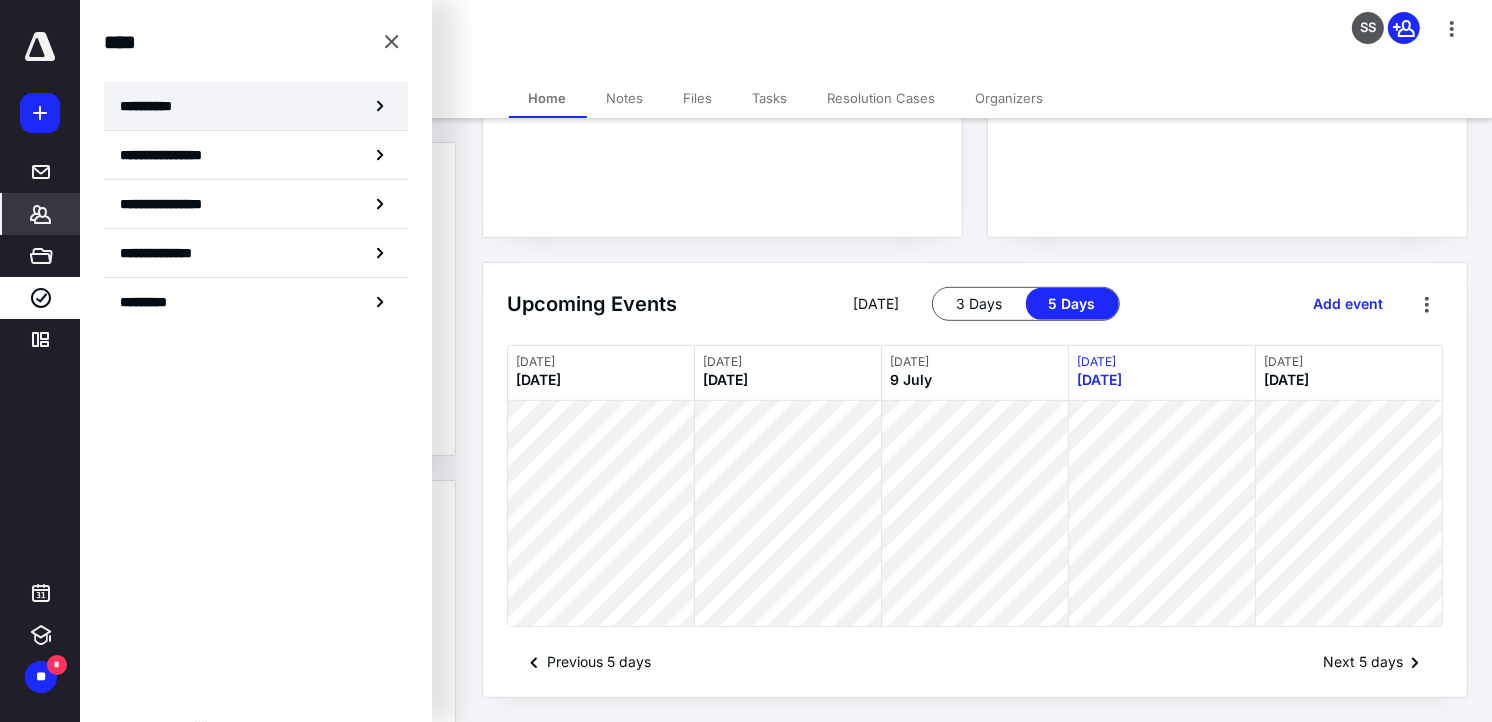 click on "**********" at bounding box center (256, 106) 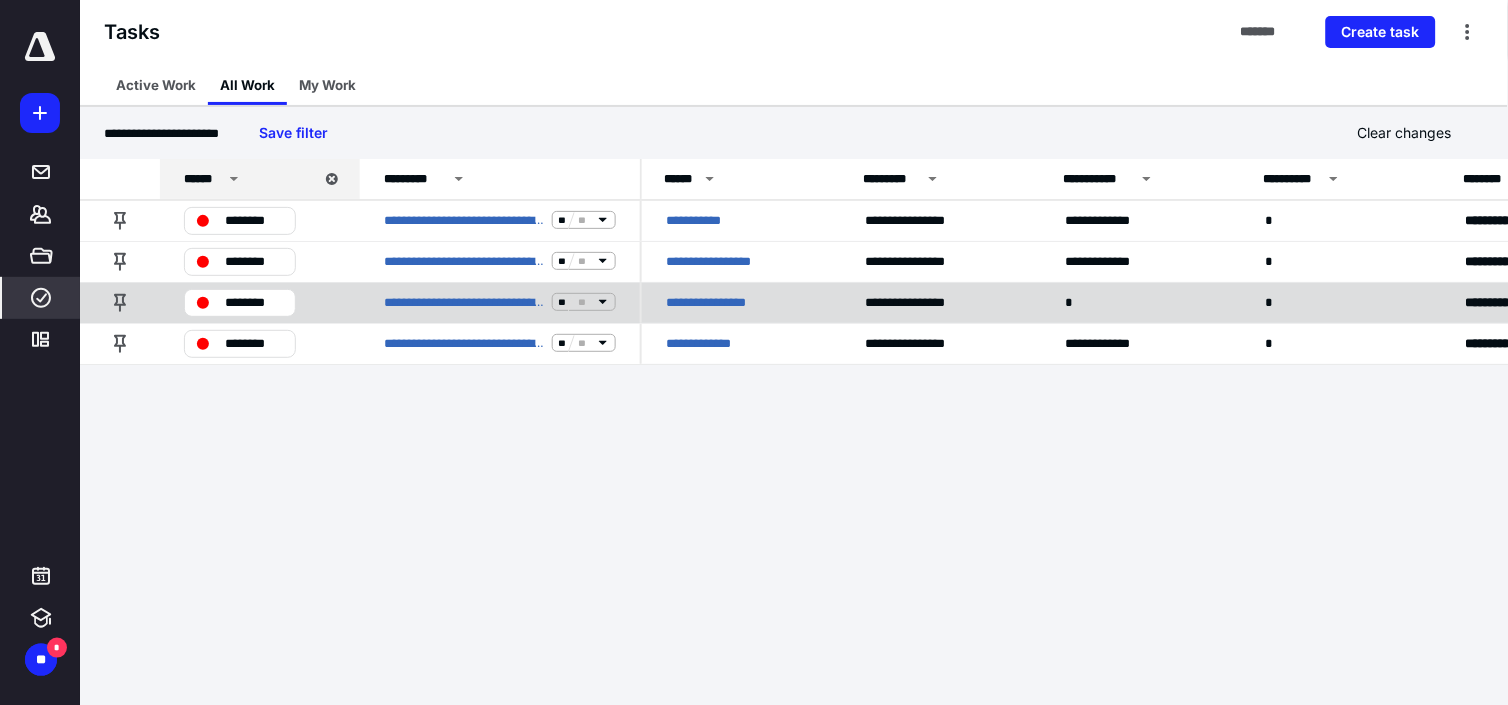 click on "**********" at bounding box center (727, 302) 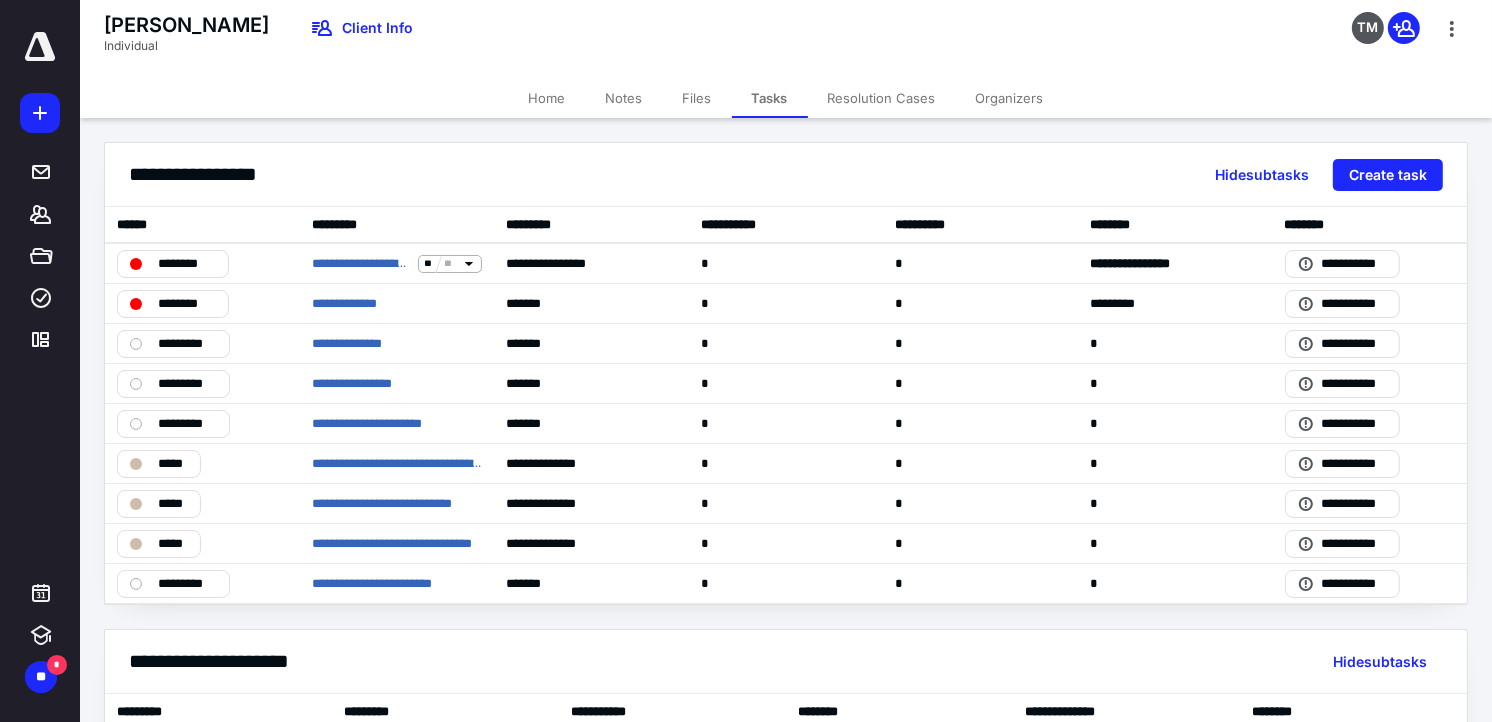 drag, startPoint x: 295, startPoint y: 18, endPoint x: 102, endPoint y: 10, distance: 193.16573 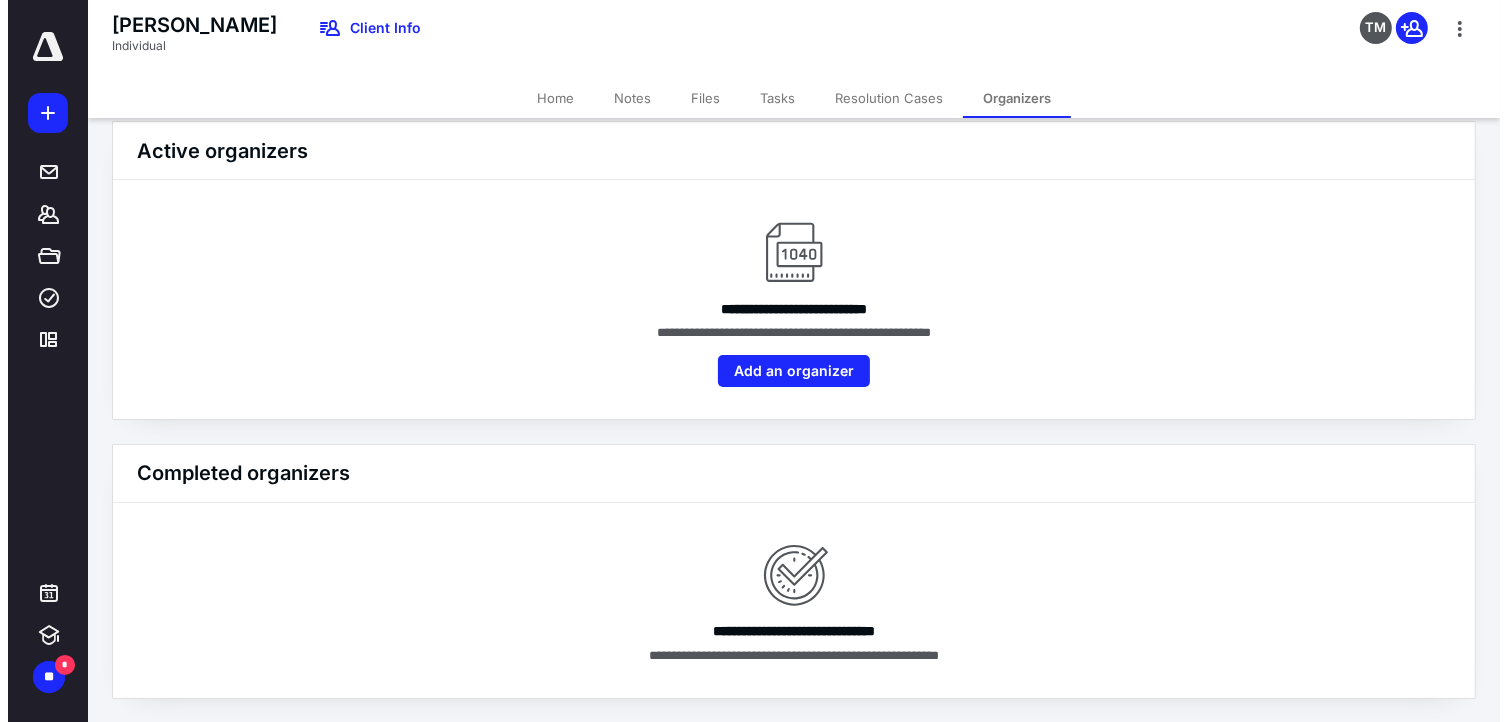 scroll, scrollTop: 0, scrollLeft: 0, axis: both 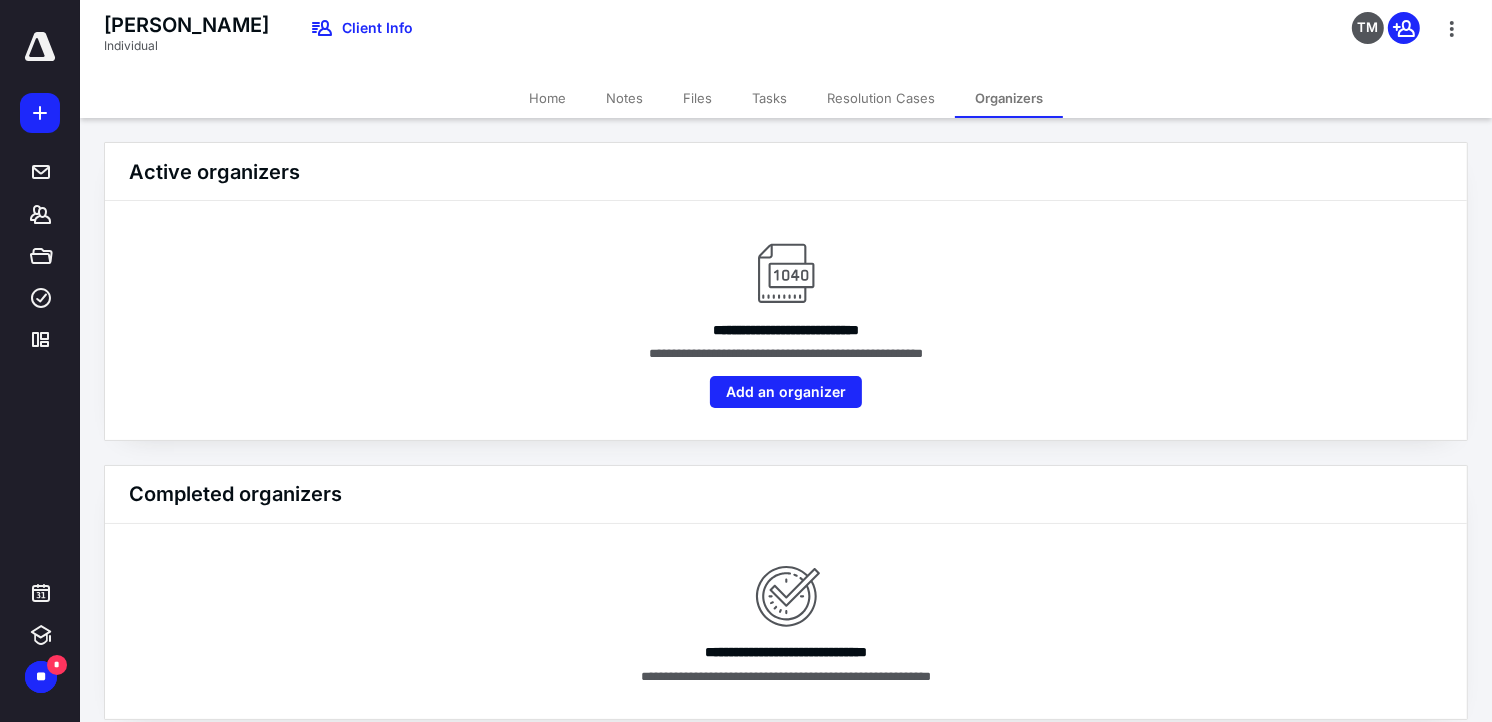 click on "Home" at bounding box center [547, 98] 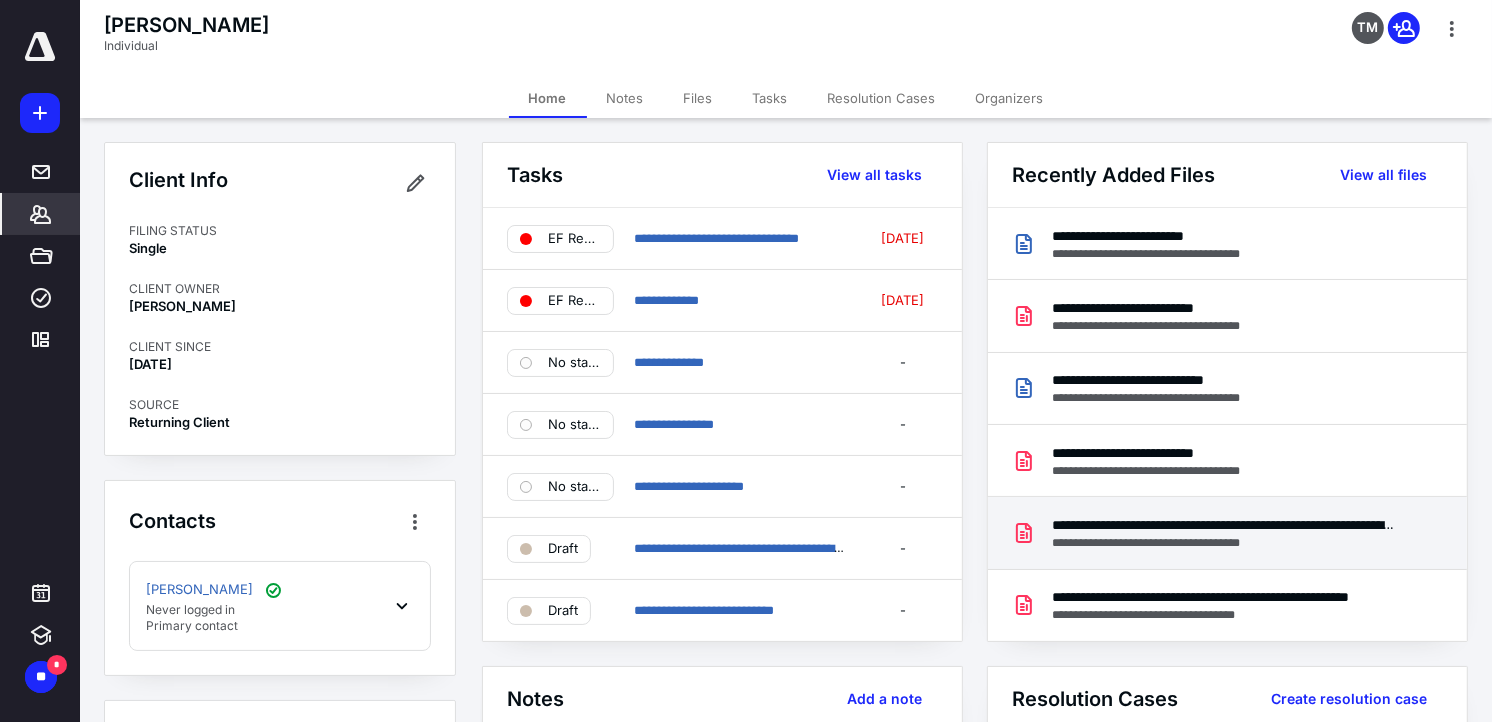 click on "**********" at bounding box center [1224, 543] 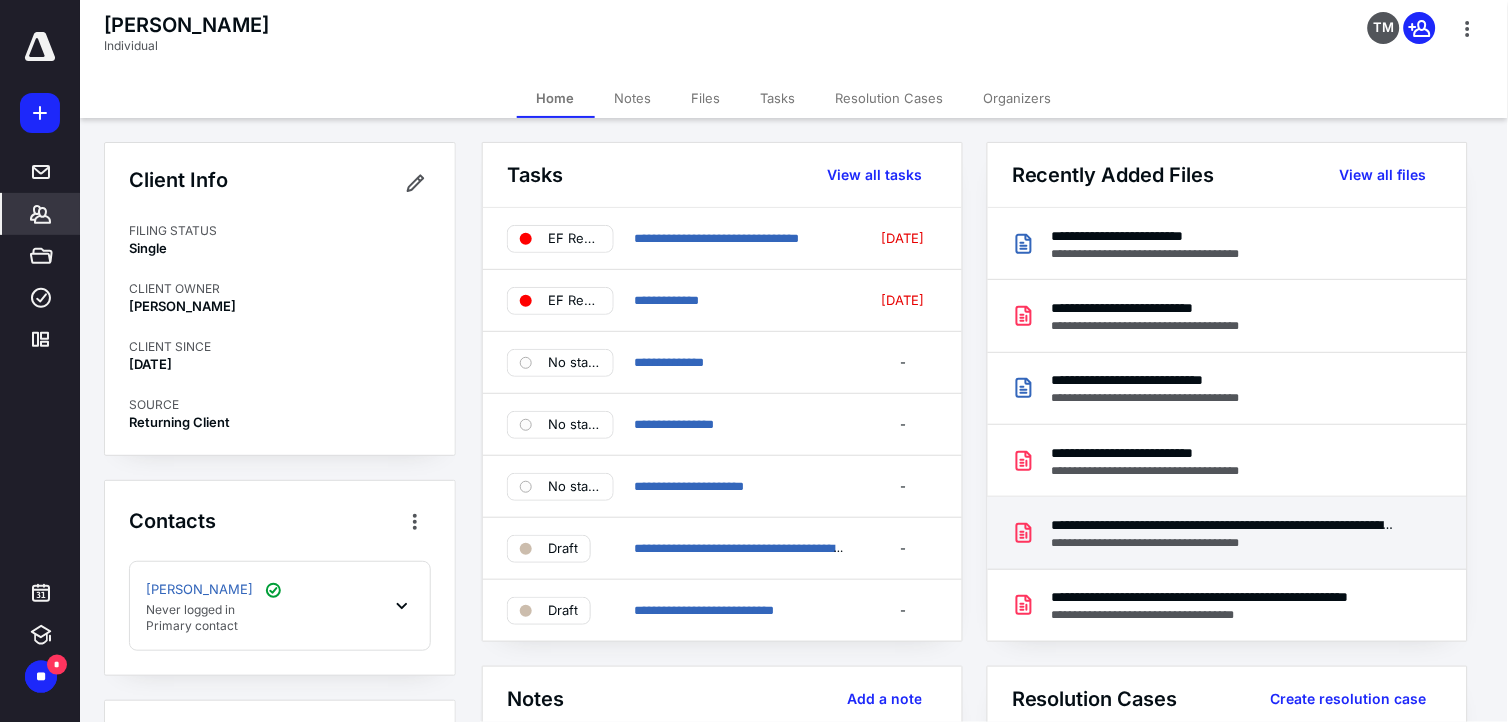 click at bounding box center [754, 377] 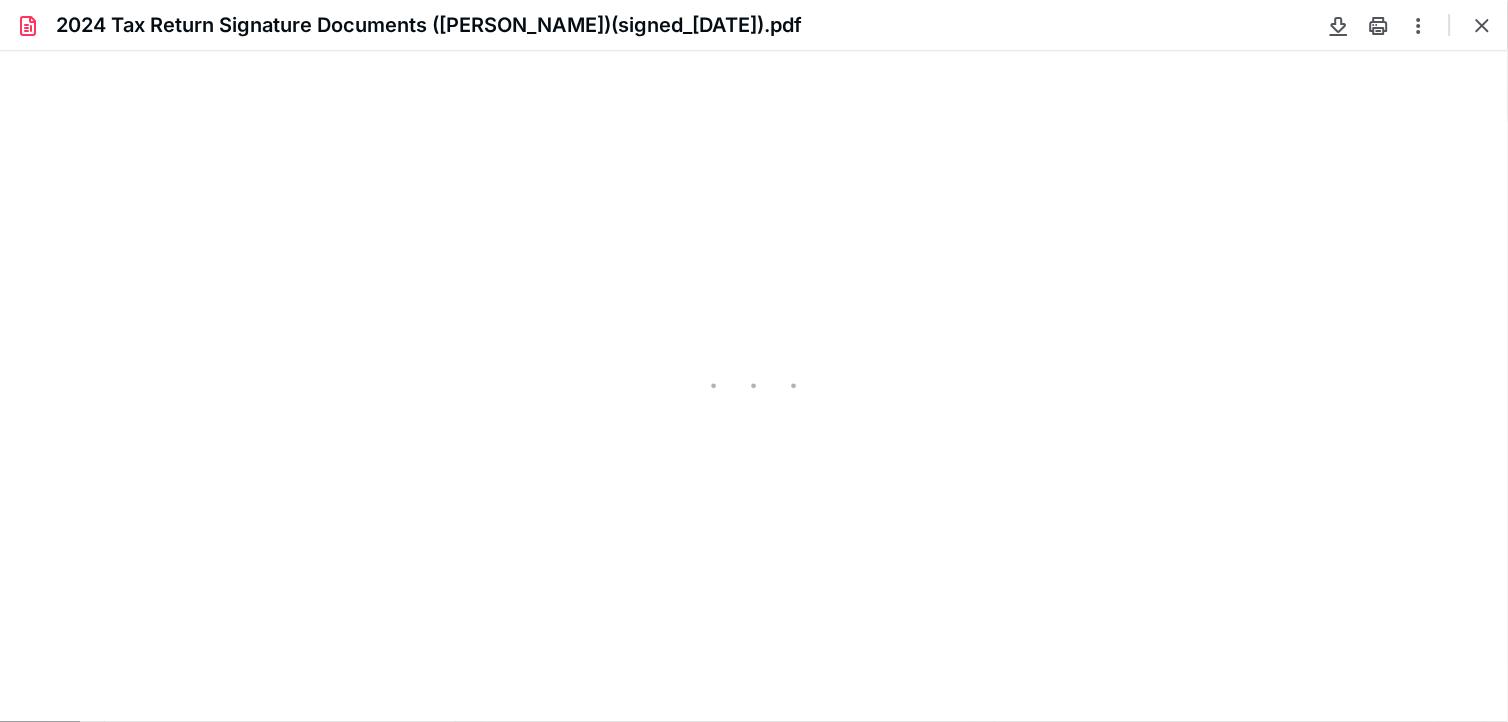 scroll, scrollTop: 0, scrollLeft: 0, axis: both 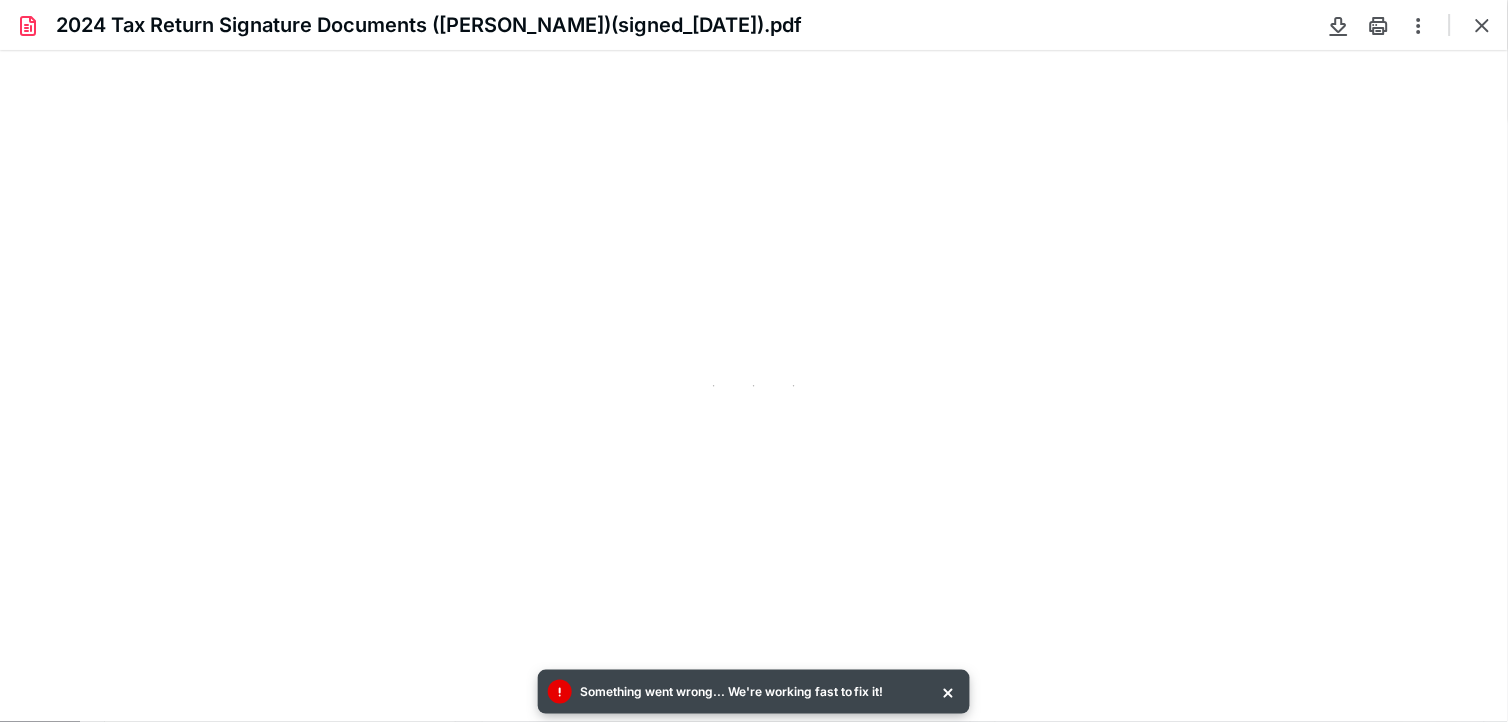 click at bounding box center (1483, 25) 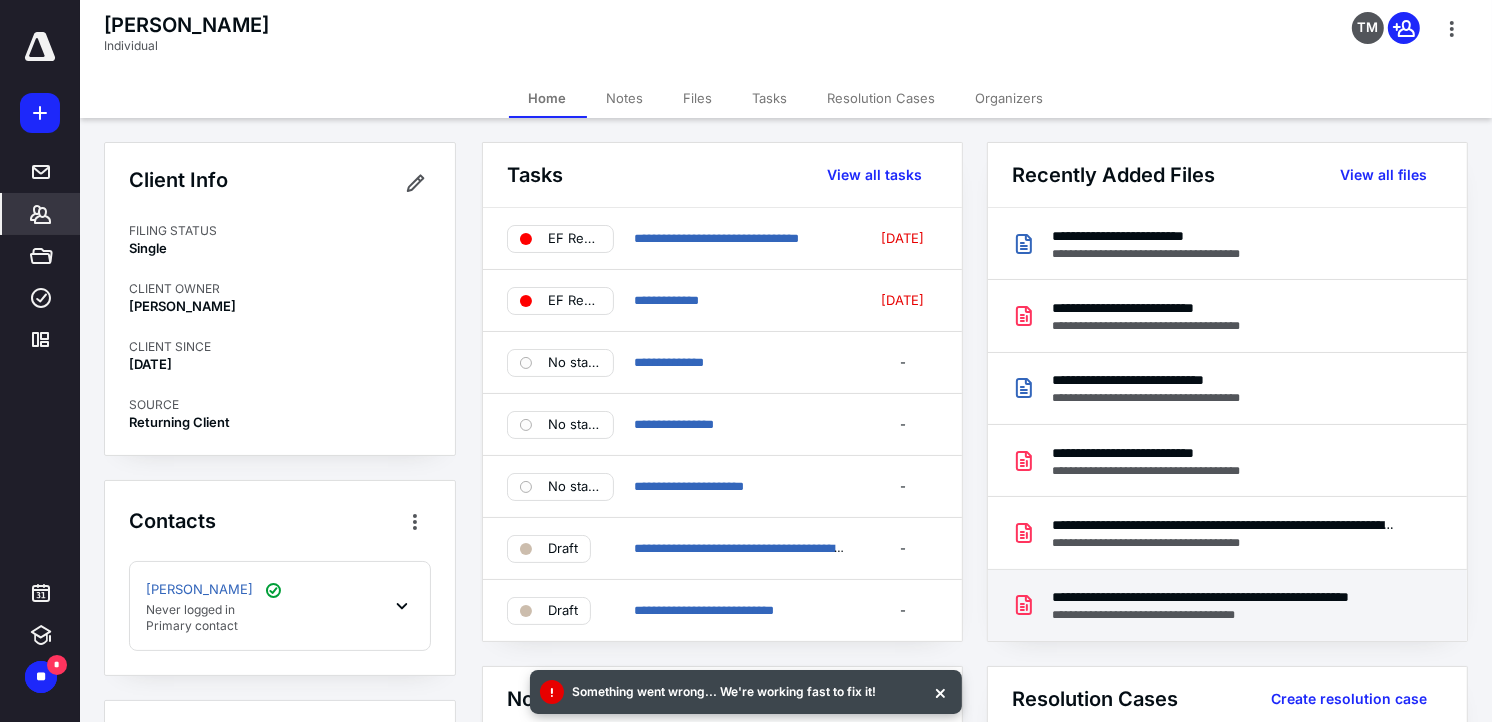 click on "**********" at bounding box center [1224, 597] 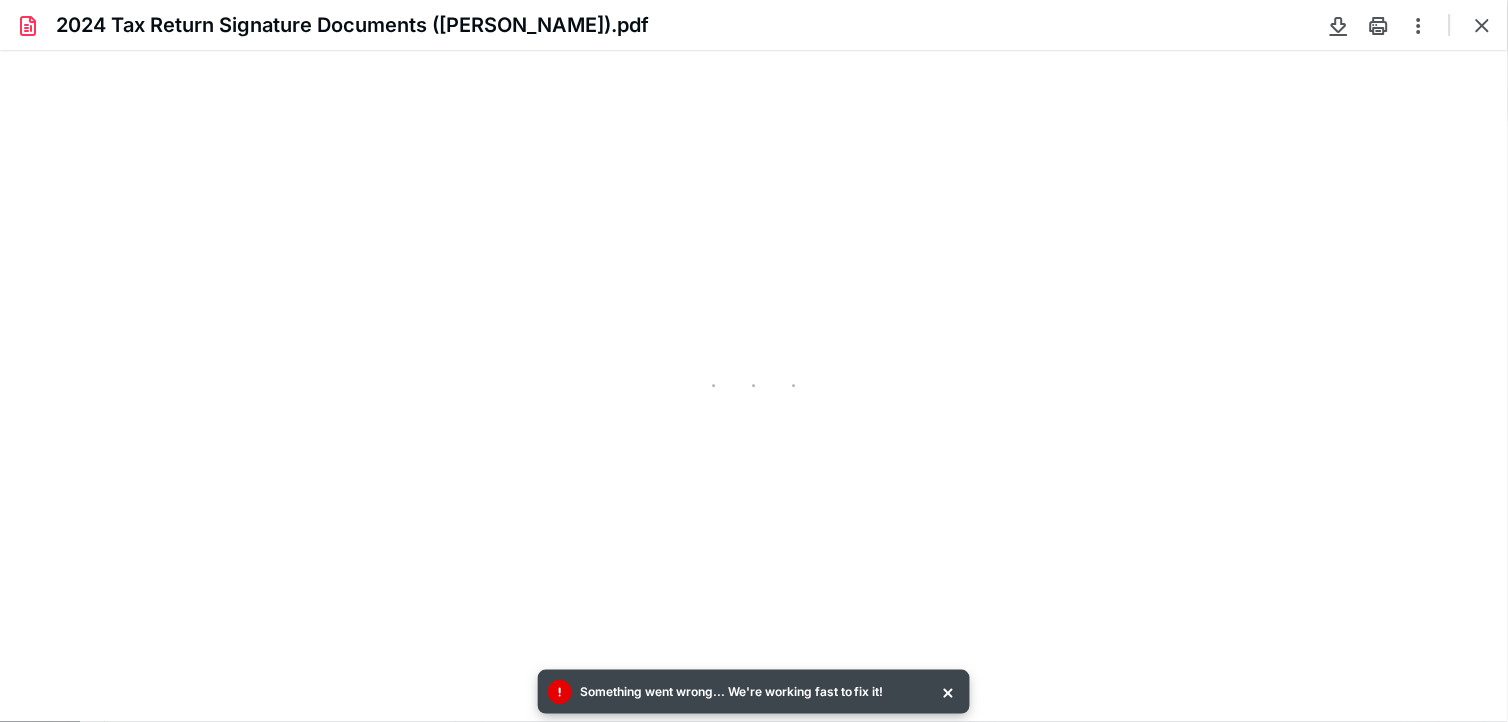 scroll, scrollTop: 0, scrollLeft: 0, axis: both 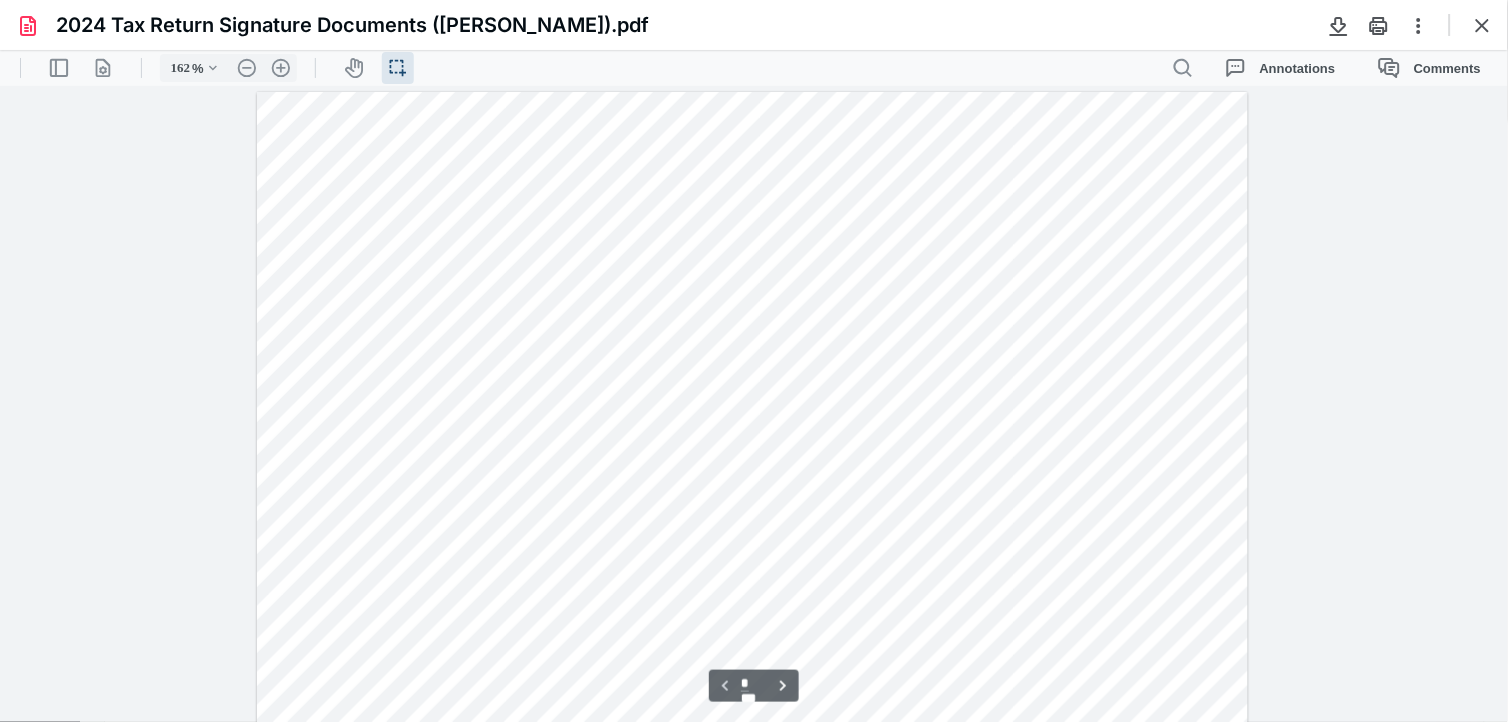 type on "212" 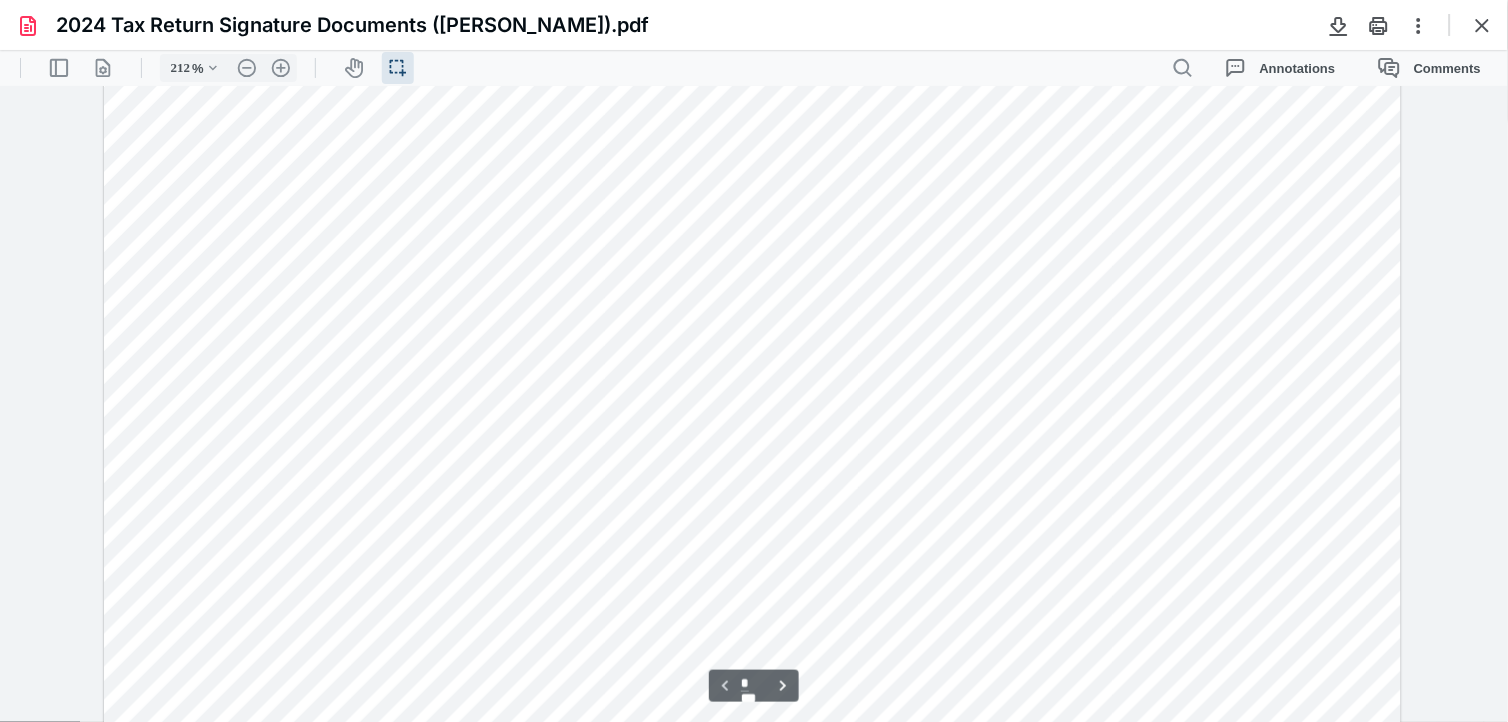 scroll, scrollTop: 0, scrollLeft: 0, axis: both 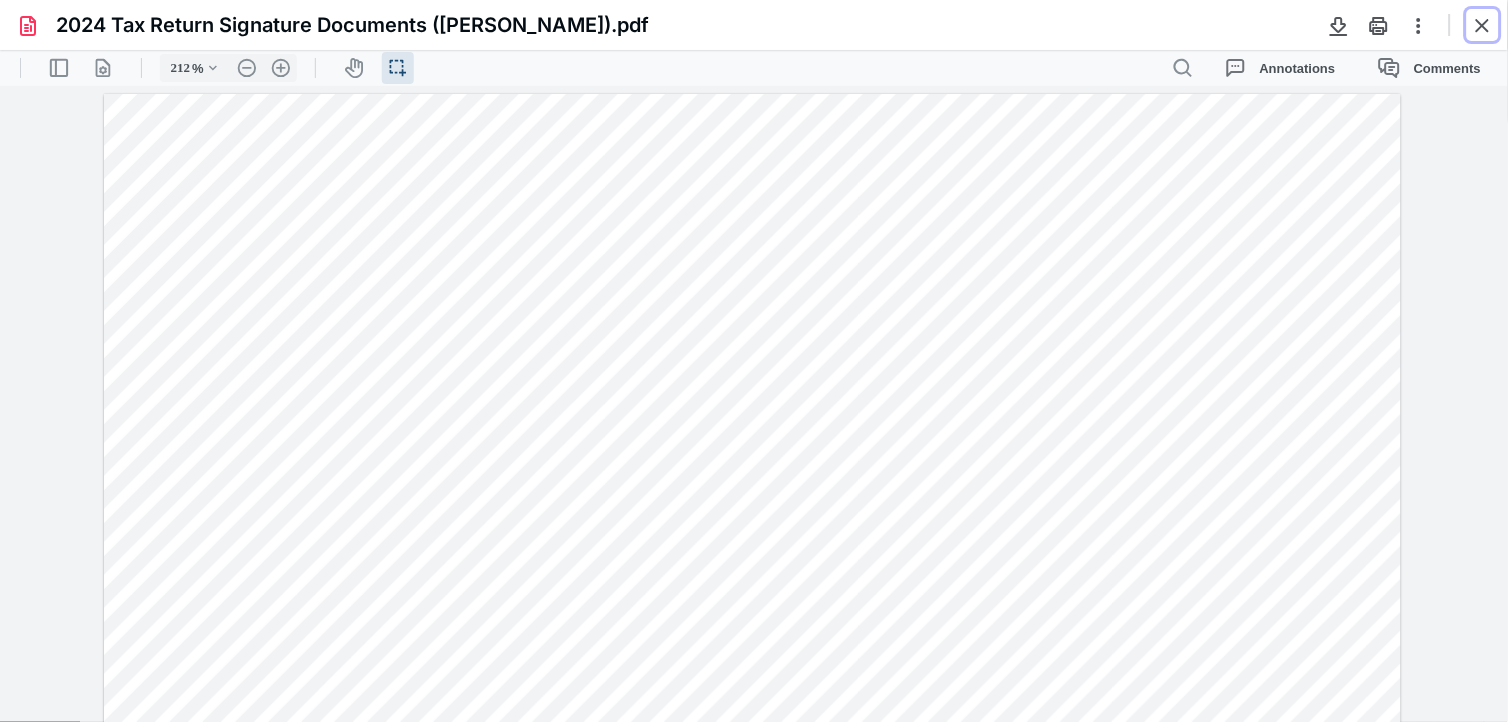click at bounding box center (1483, 25) 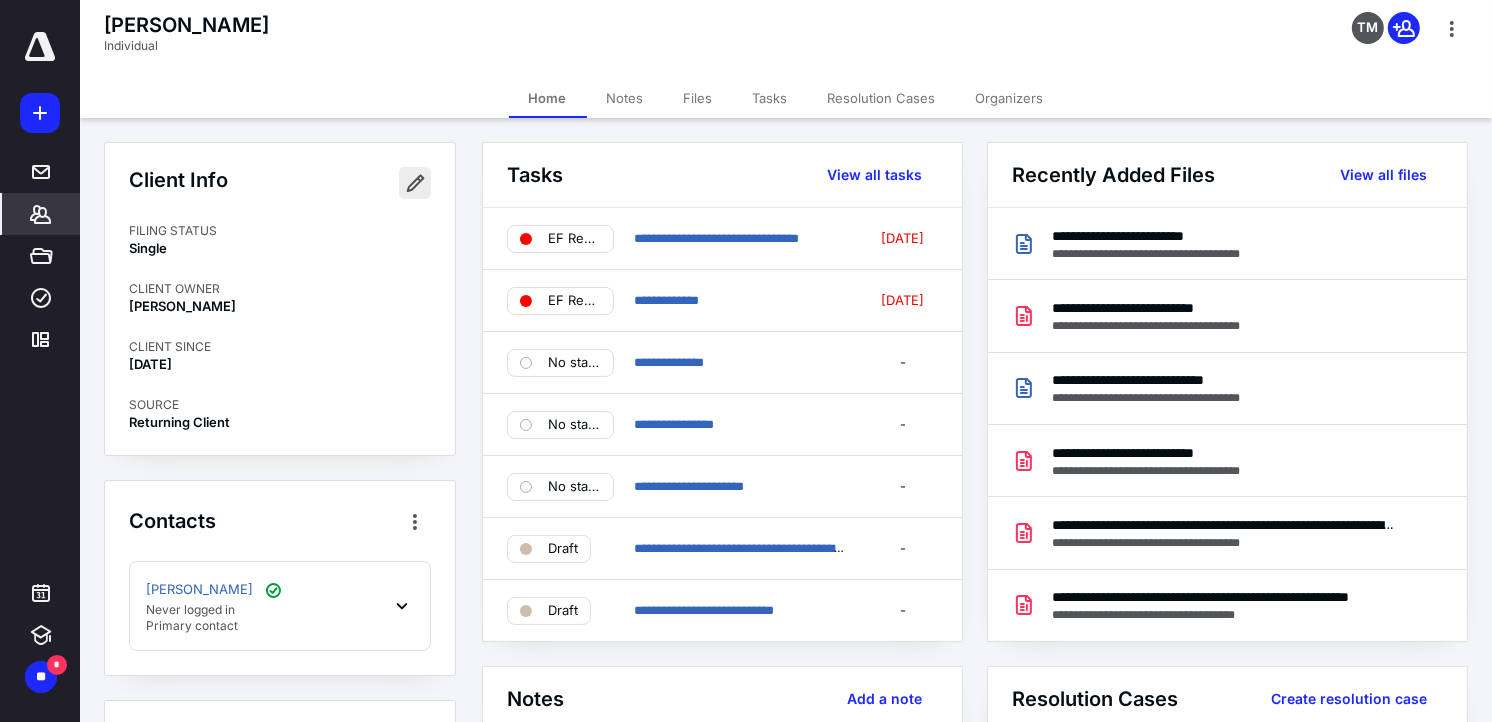 click at bounding box center [415, 183] 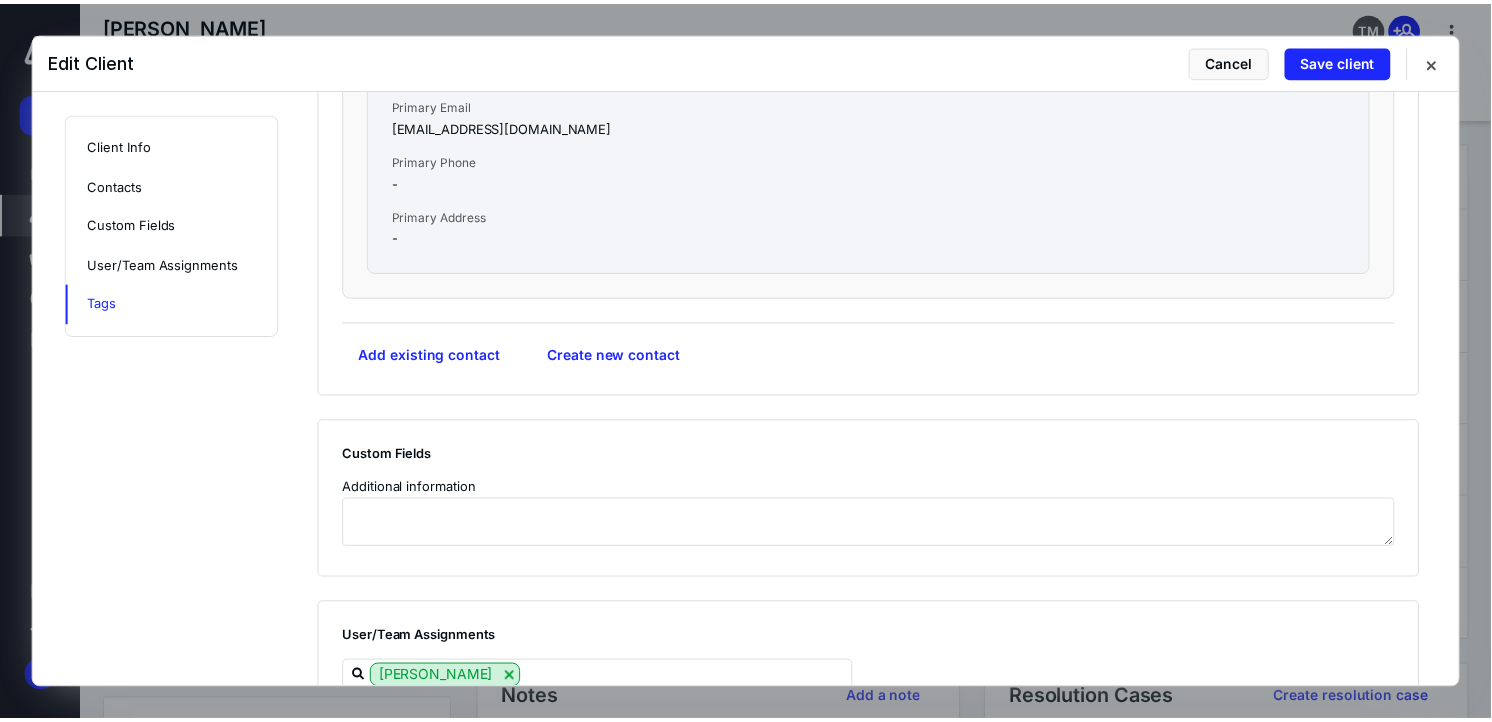 scroll, scrollTop: 1187, scrollLeft: 0, axis: vertical 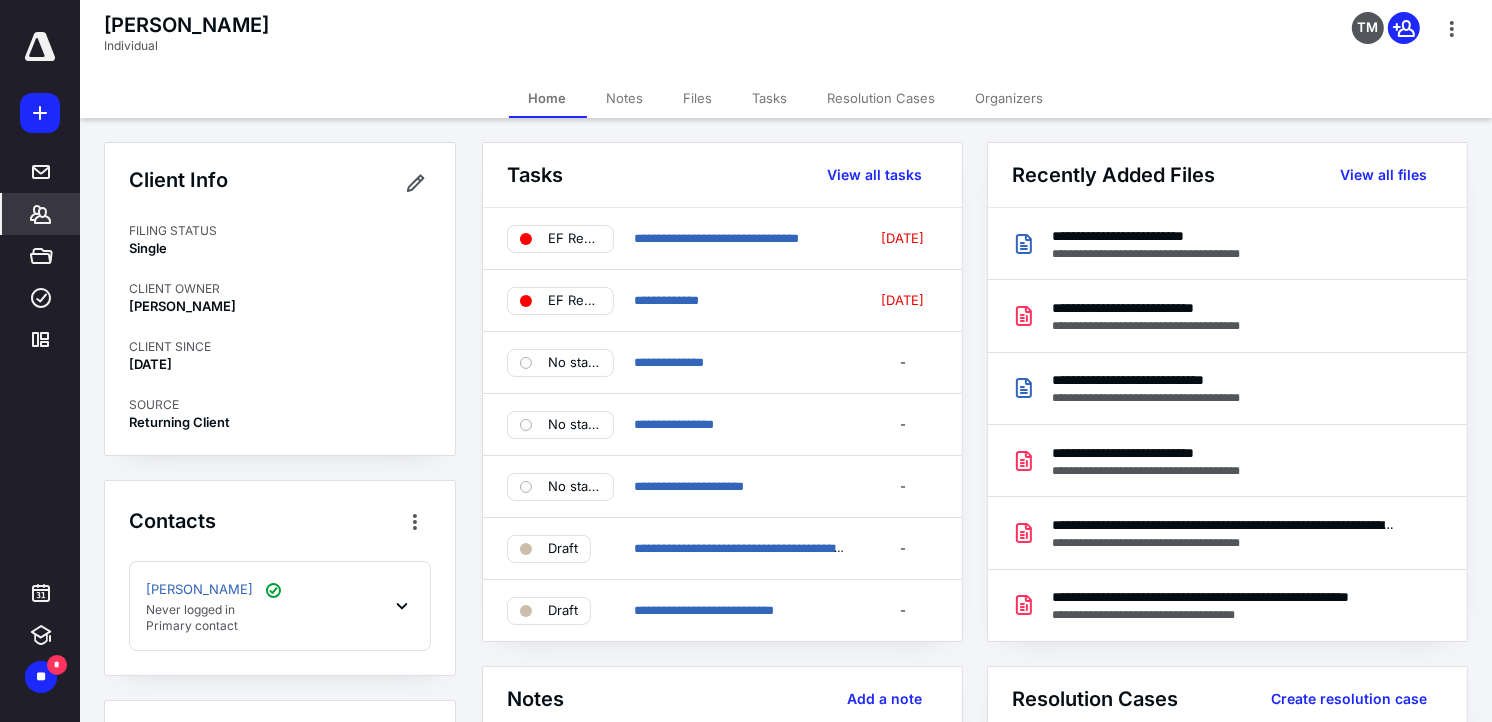 click on "Files" at bounding box center (698, 98) 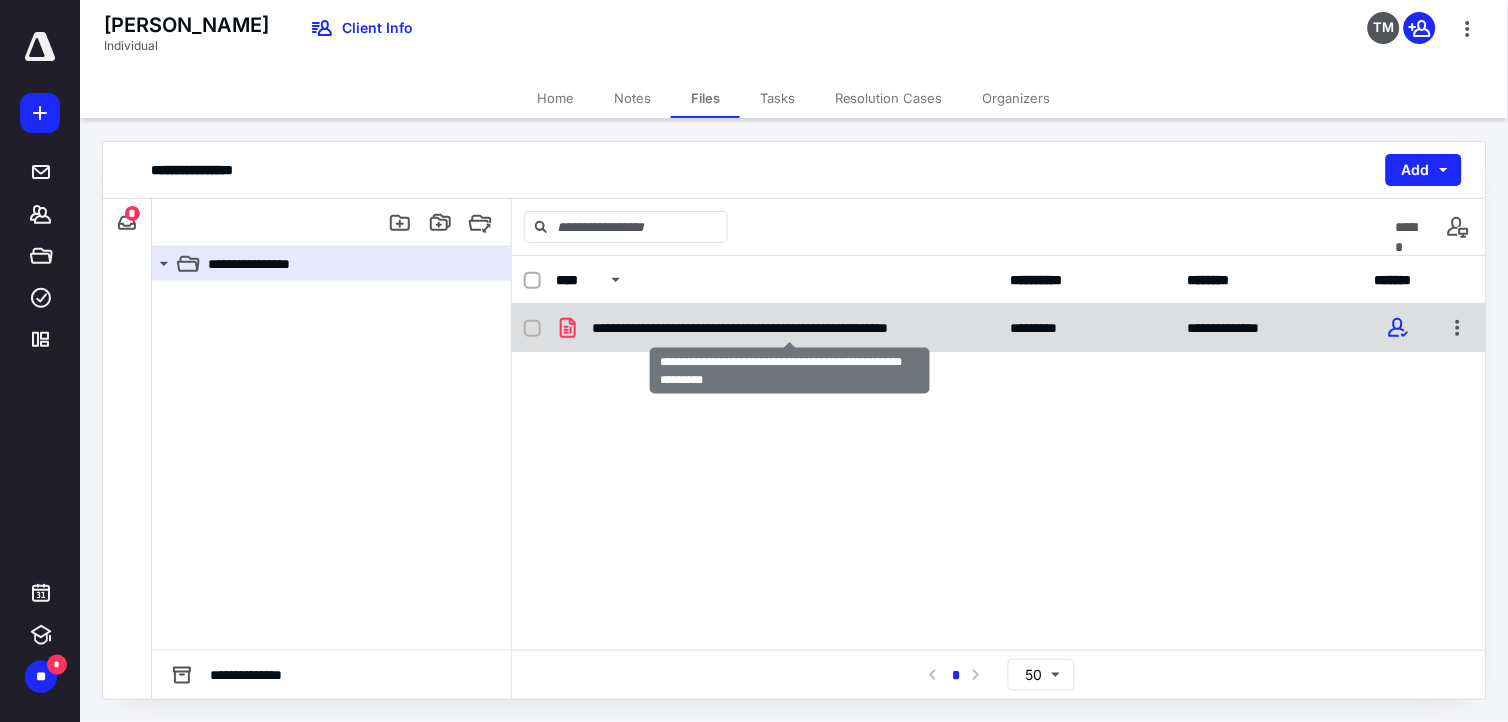 click on "**********" at bounding box center (789, 328) 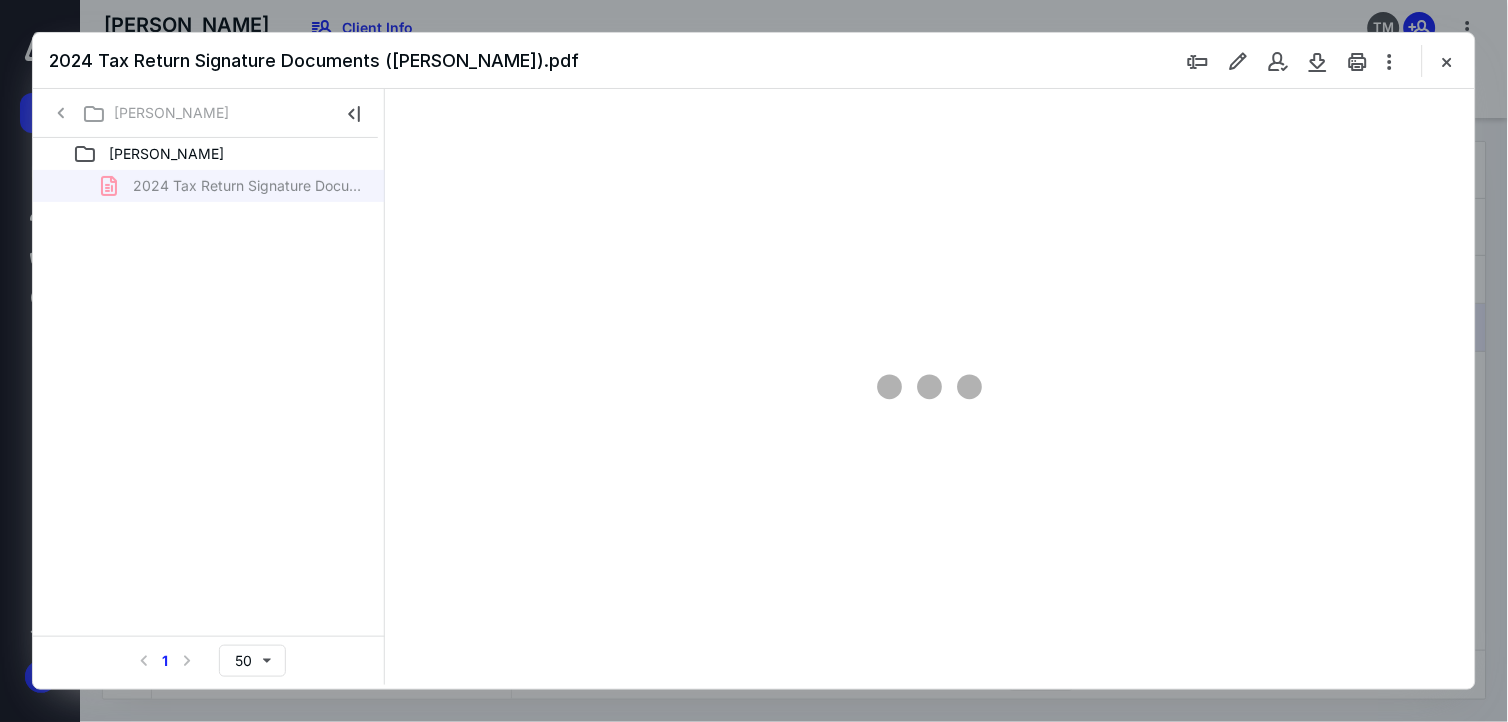 scroll, scrollTop: 0, scrollLeft: 0, axis: both 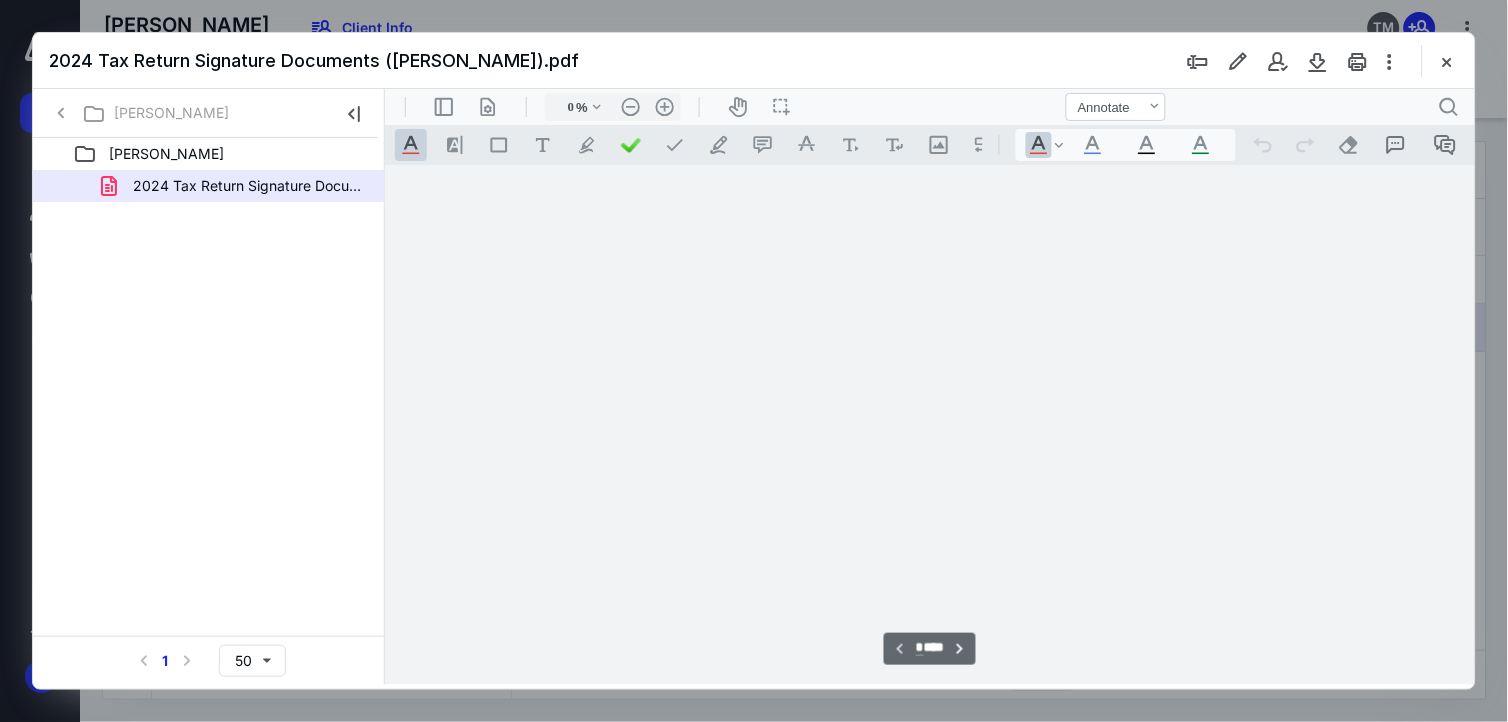 type on "65" 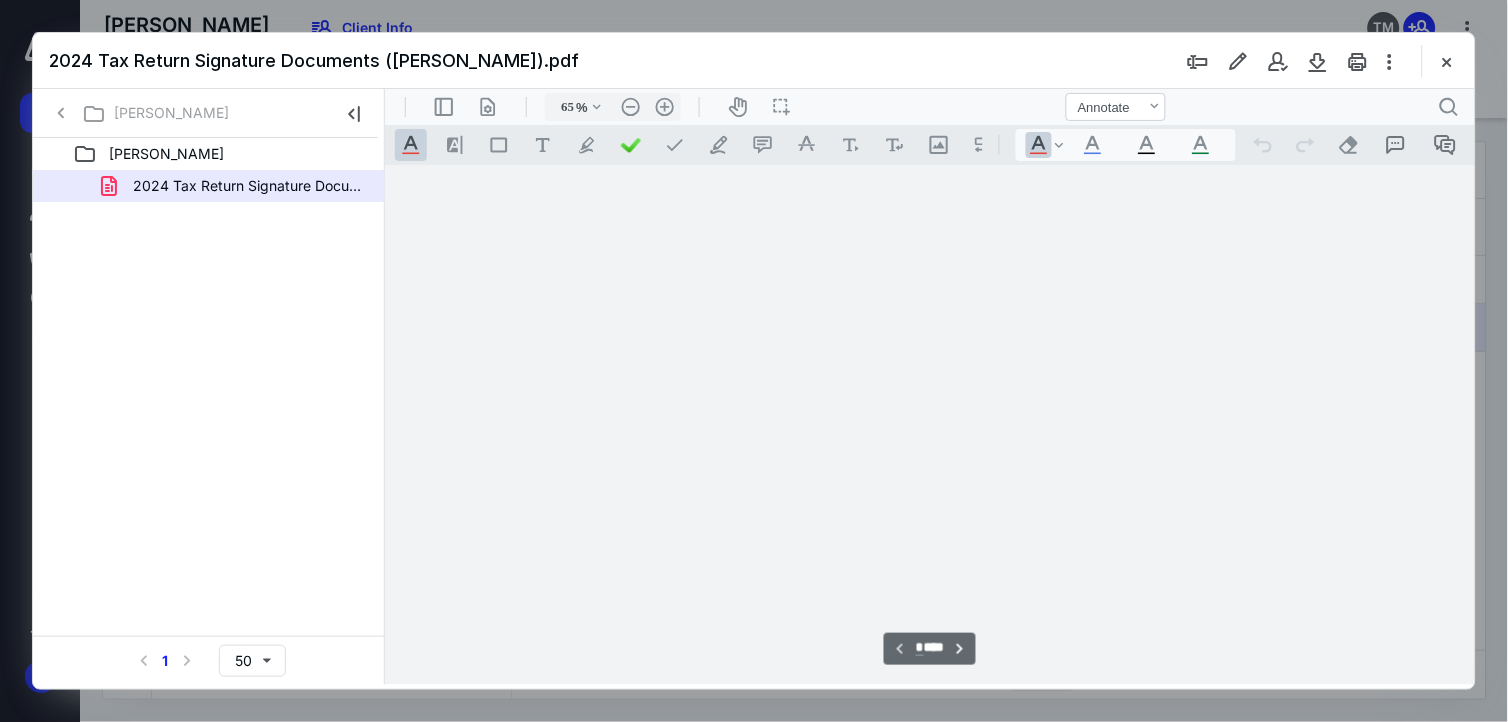 scroll, scrollTop: 78, scrollLeft: 0, axis: vertical 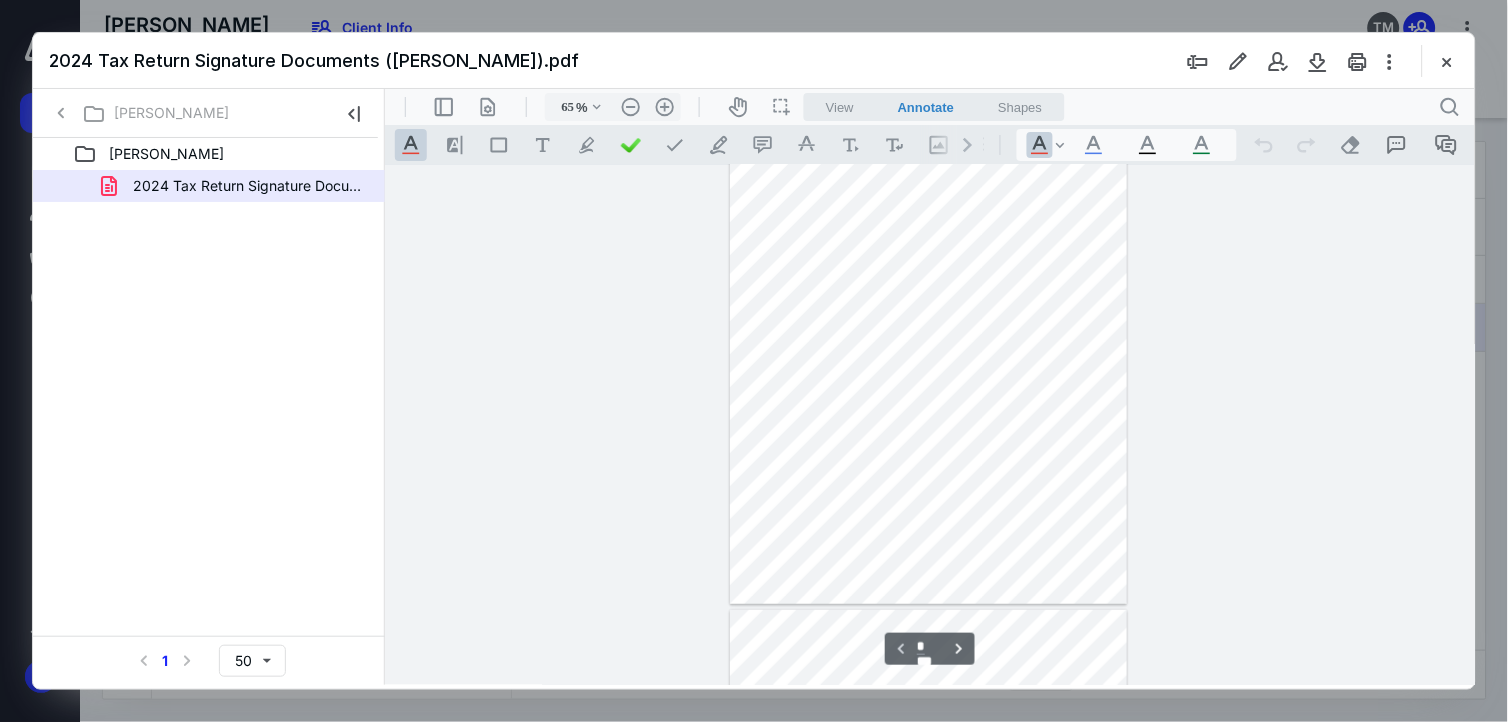 type on "*" 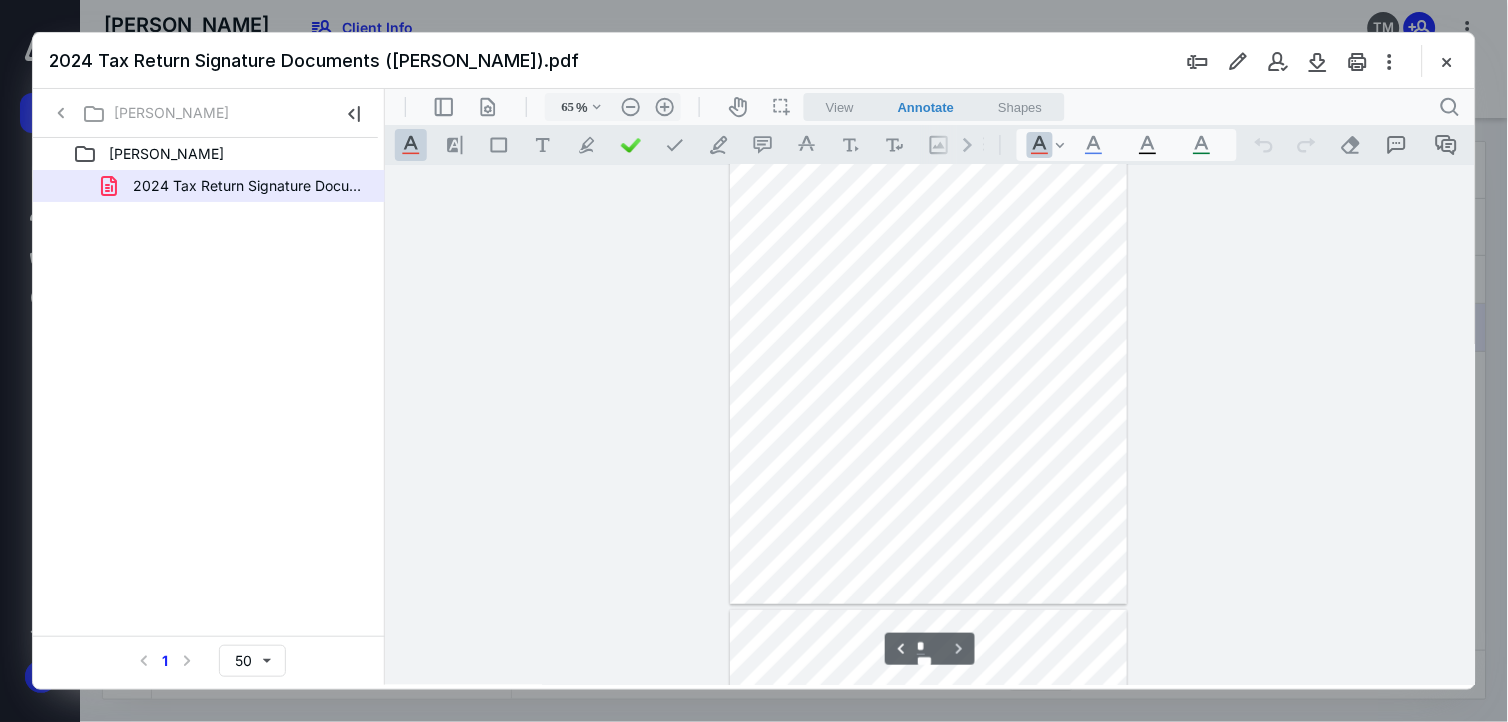 scroll, scrollTop: 520, scrollLeft: 0, axis: vertical 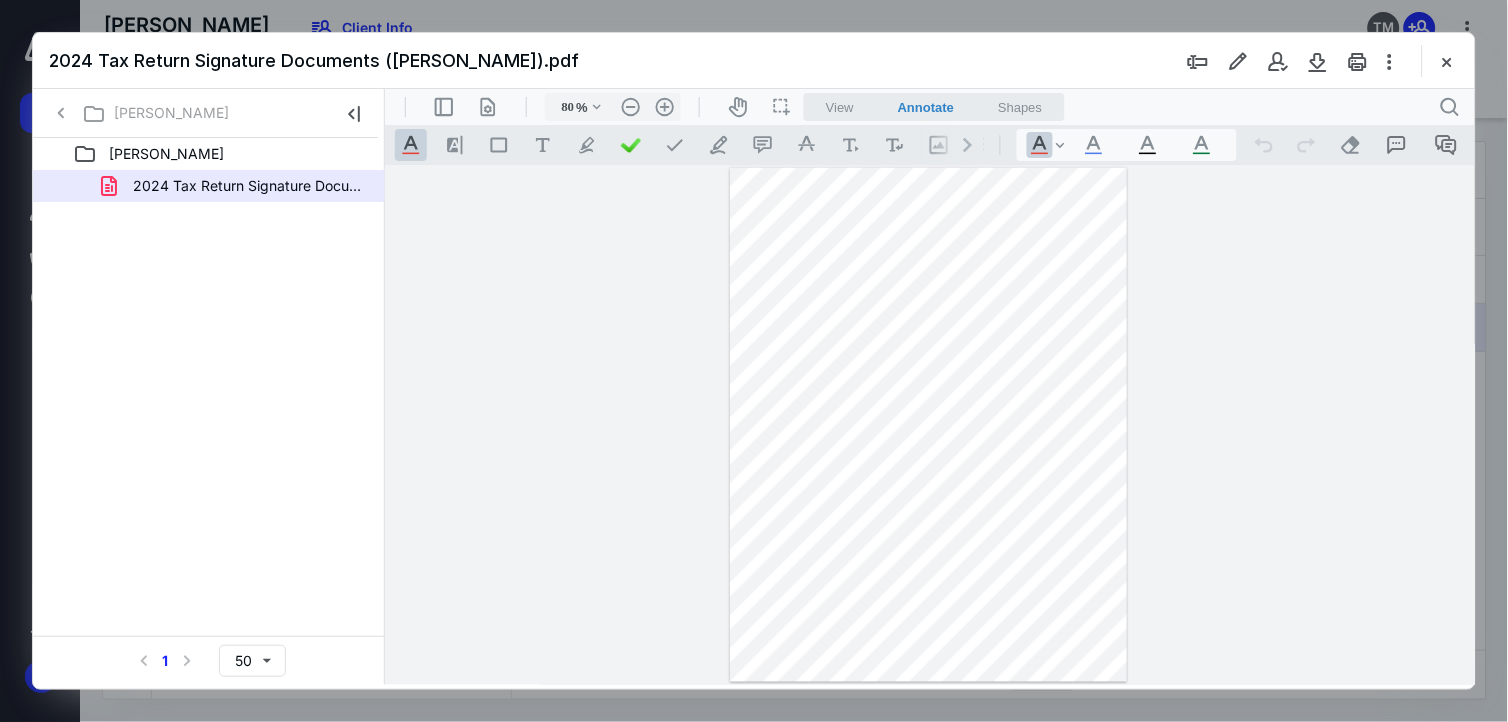 type on "88" 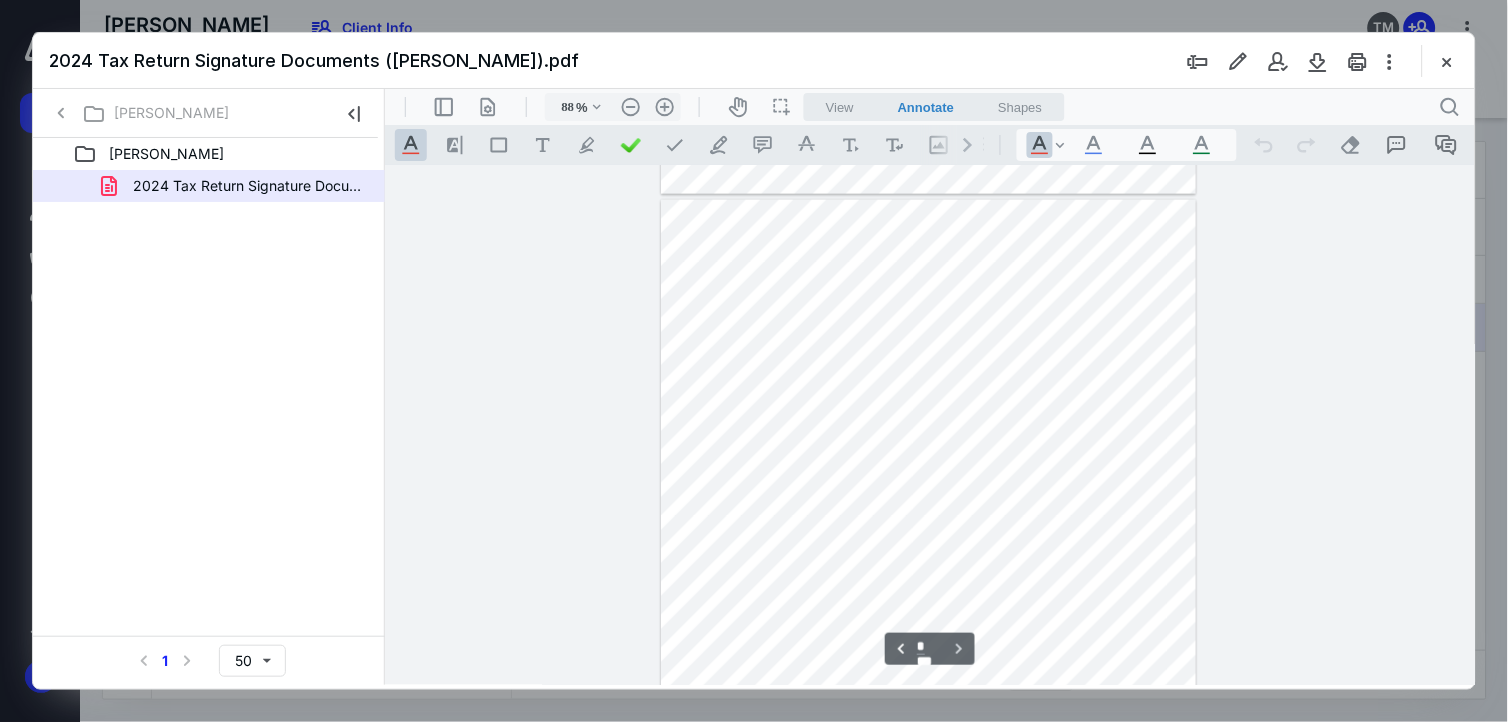 scroll, scrollTop: 875, scrollLeft: 0, axis: vertical 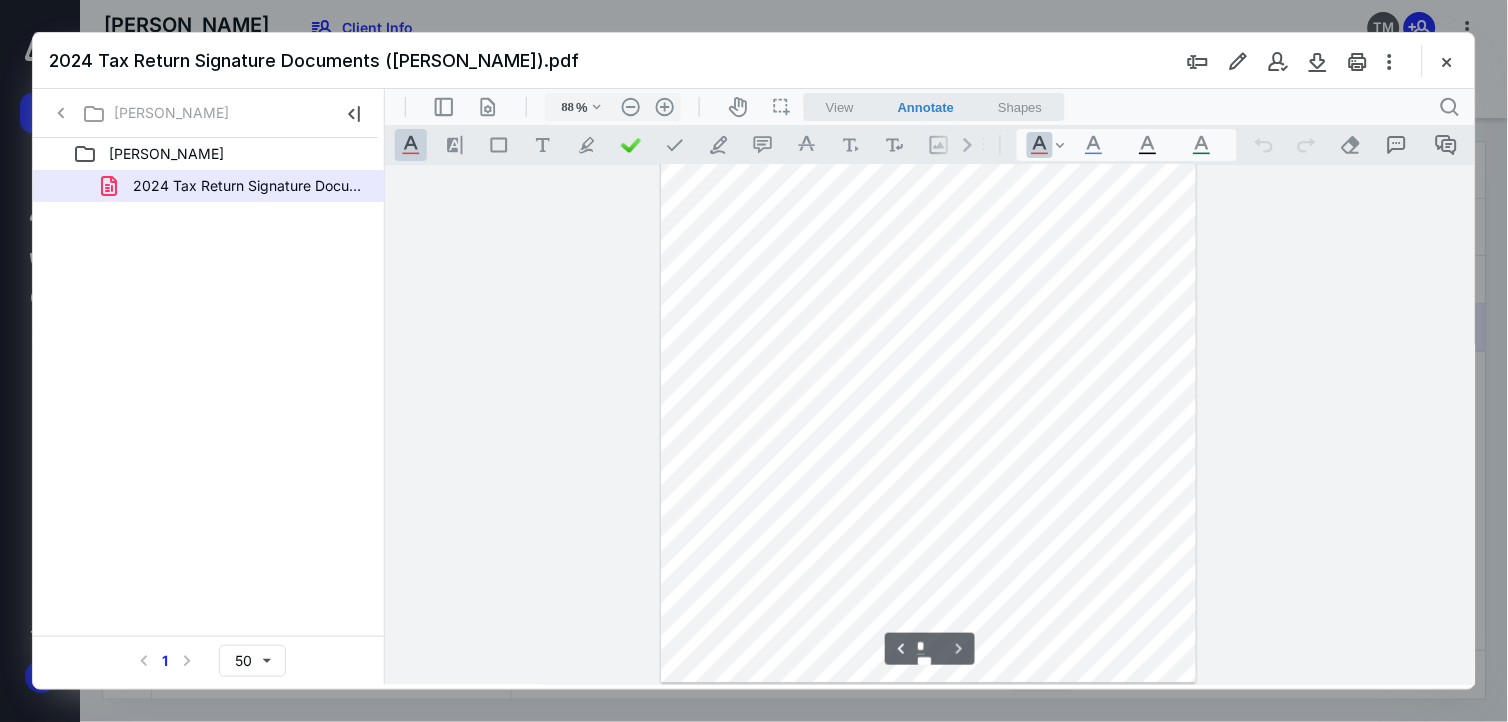 type on "*" 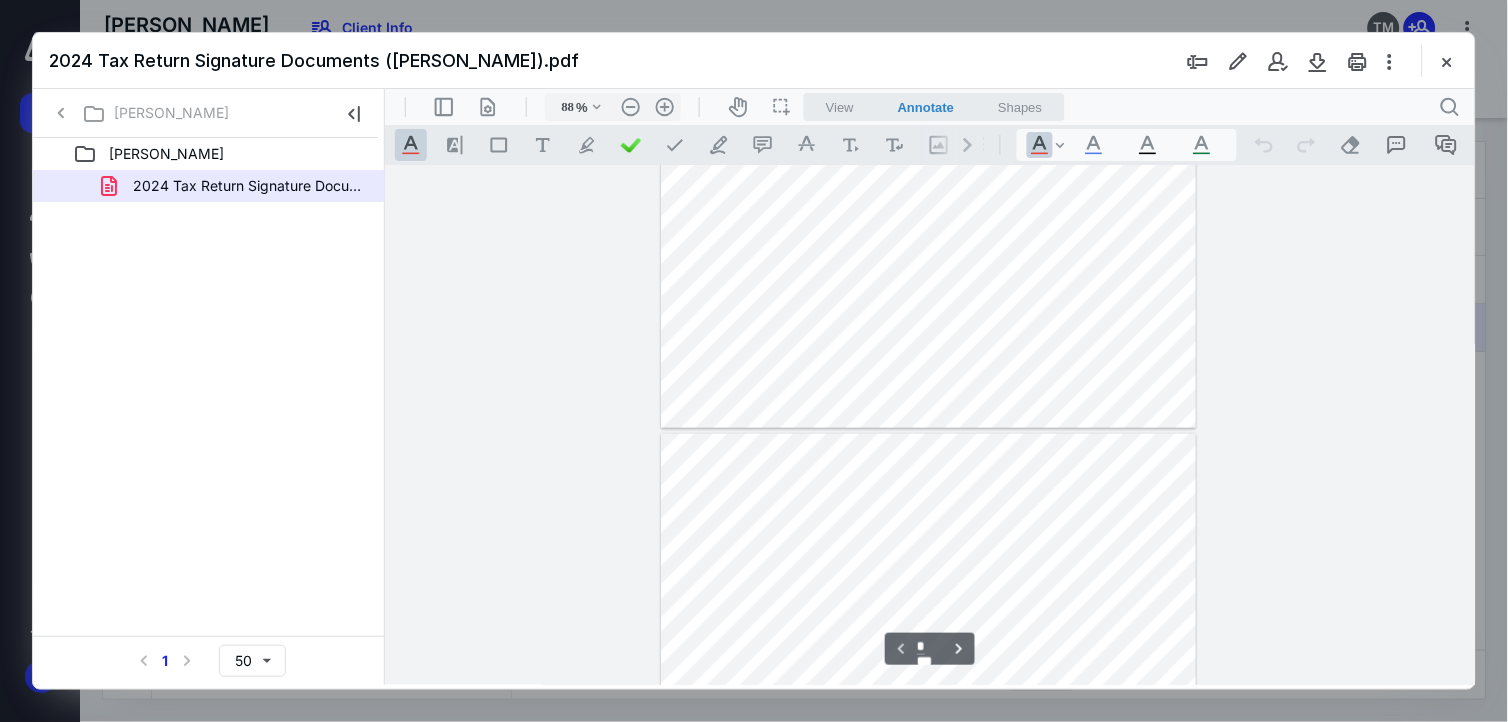 scroll, scrollTop: 0, scrollLeft: 0, axis: both 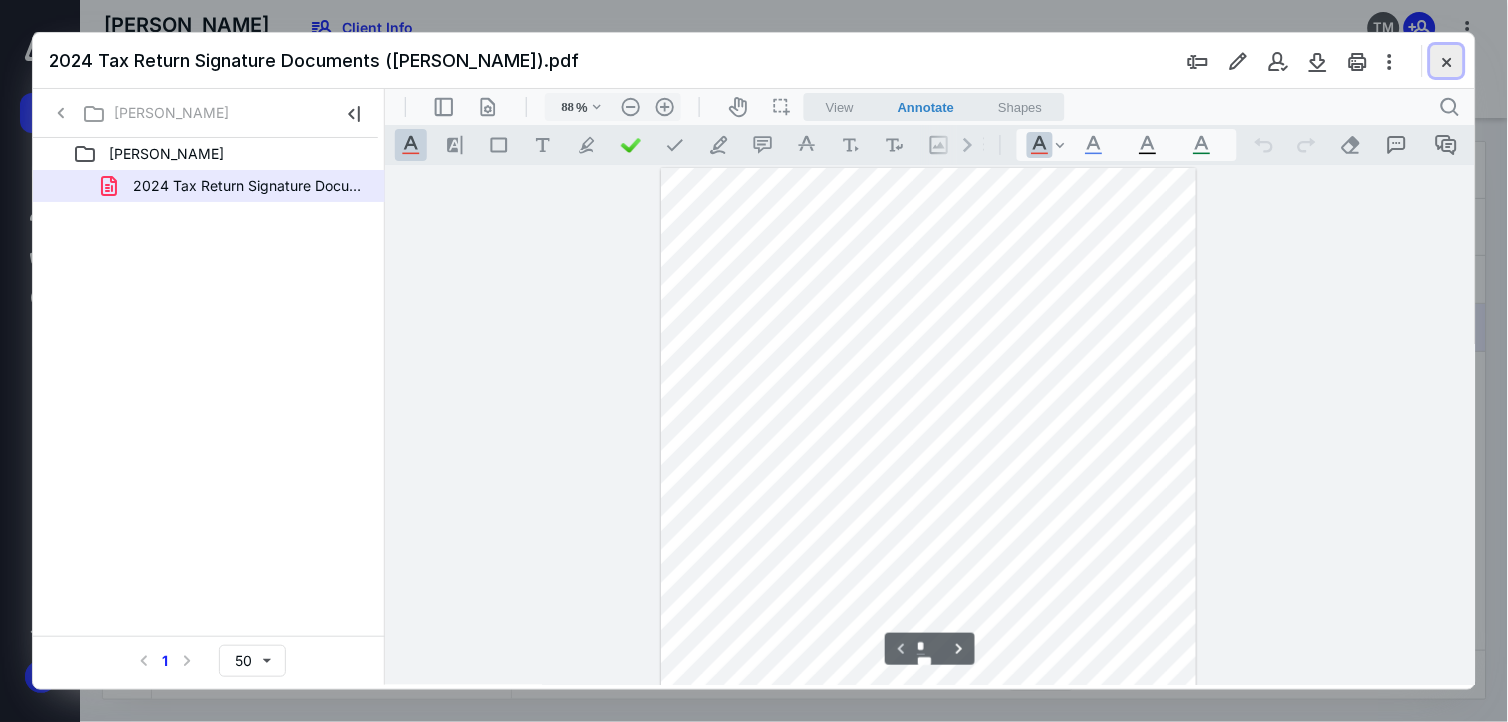 click at bounding box center [1447, 61] 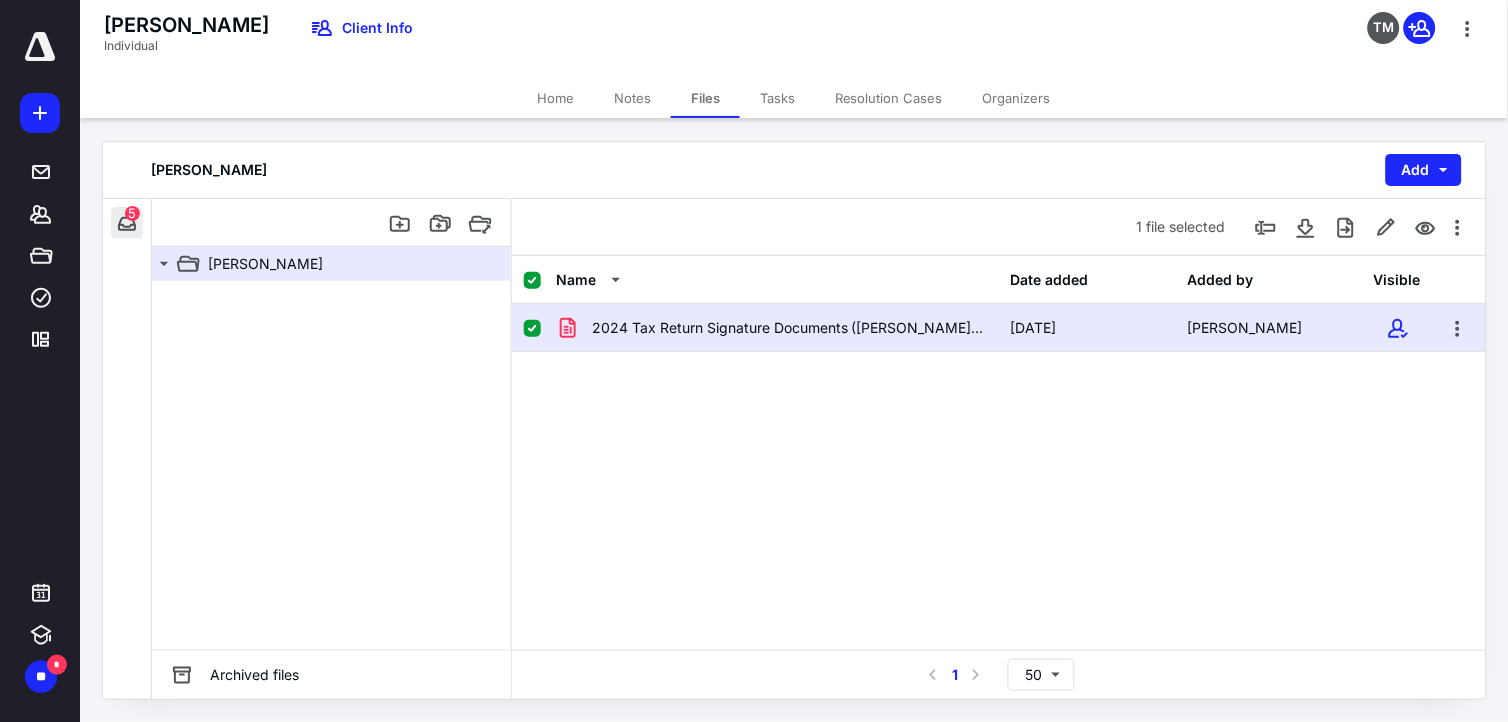 click at bounding box center (127, 223) 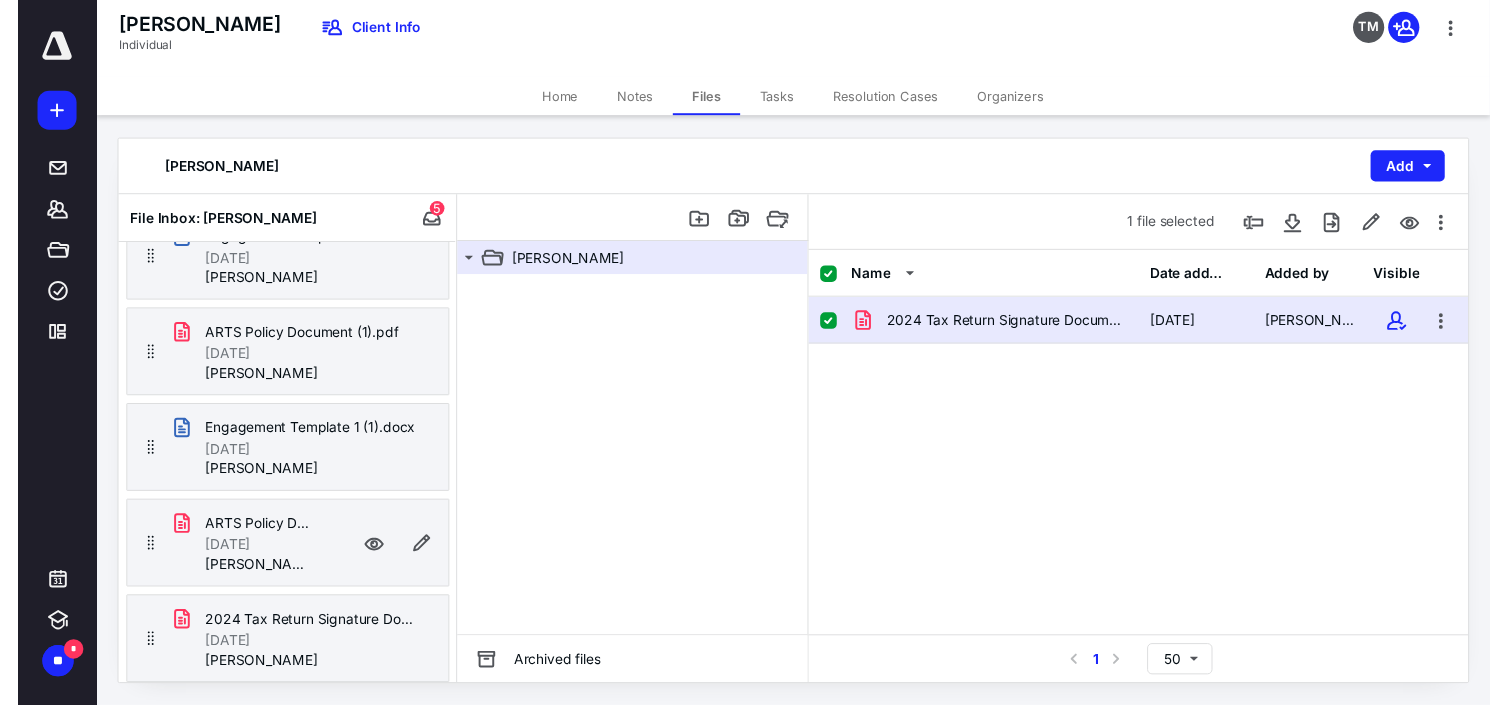 scroll, scrollTop: 0, scrollLeft: 0, axis: both 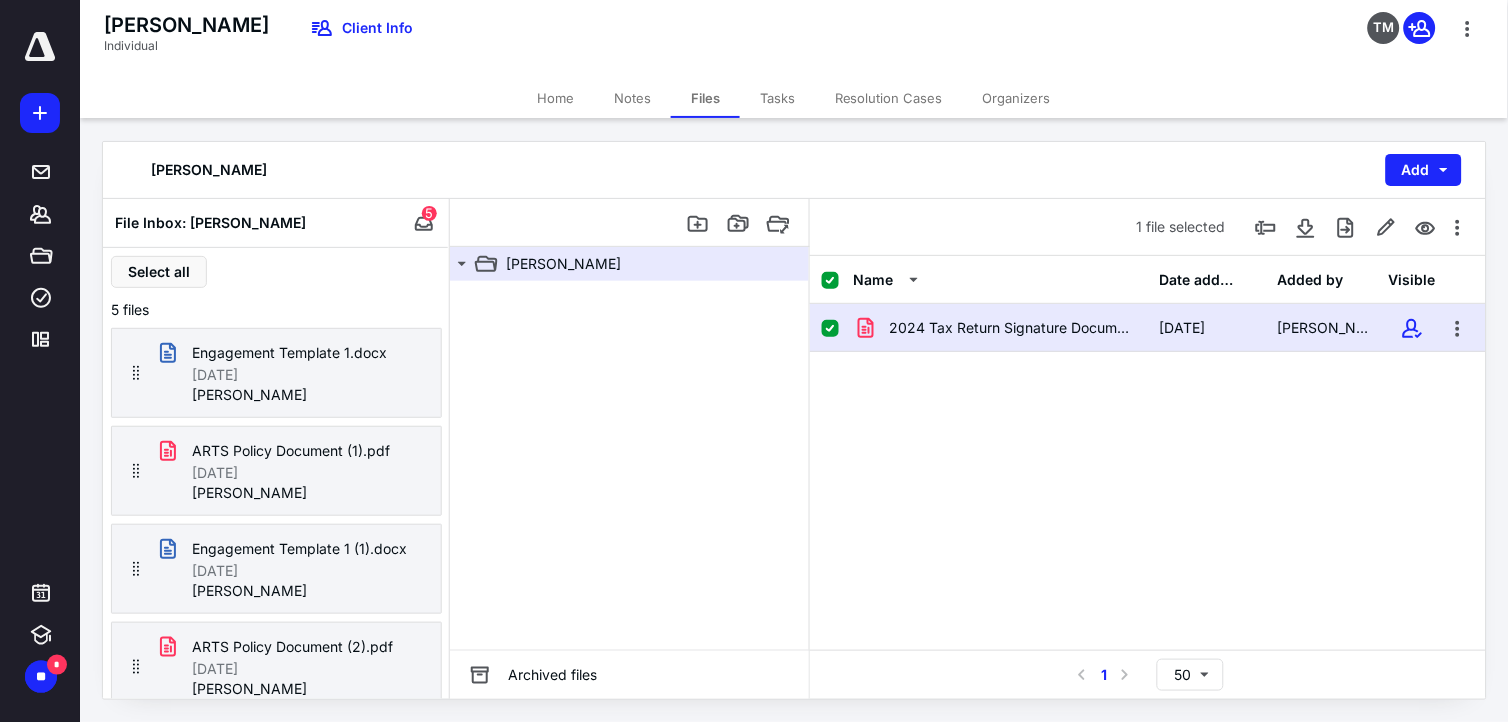 click on "5" at bounding box center (429, 213) 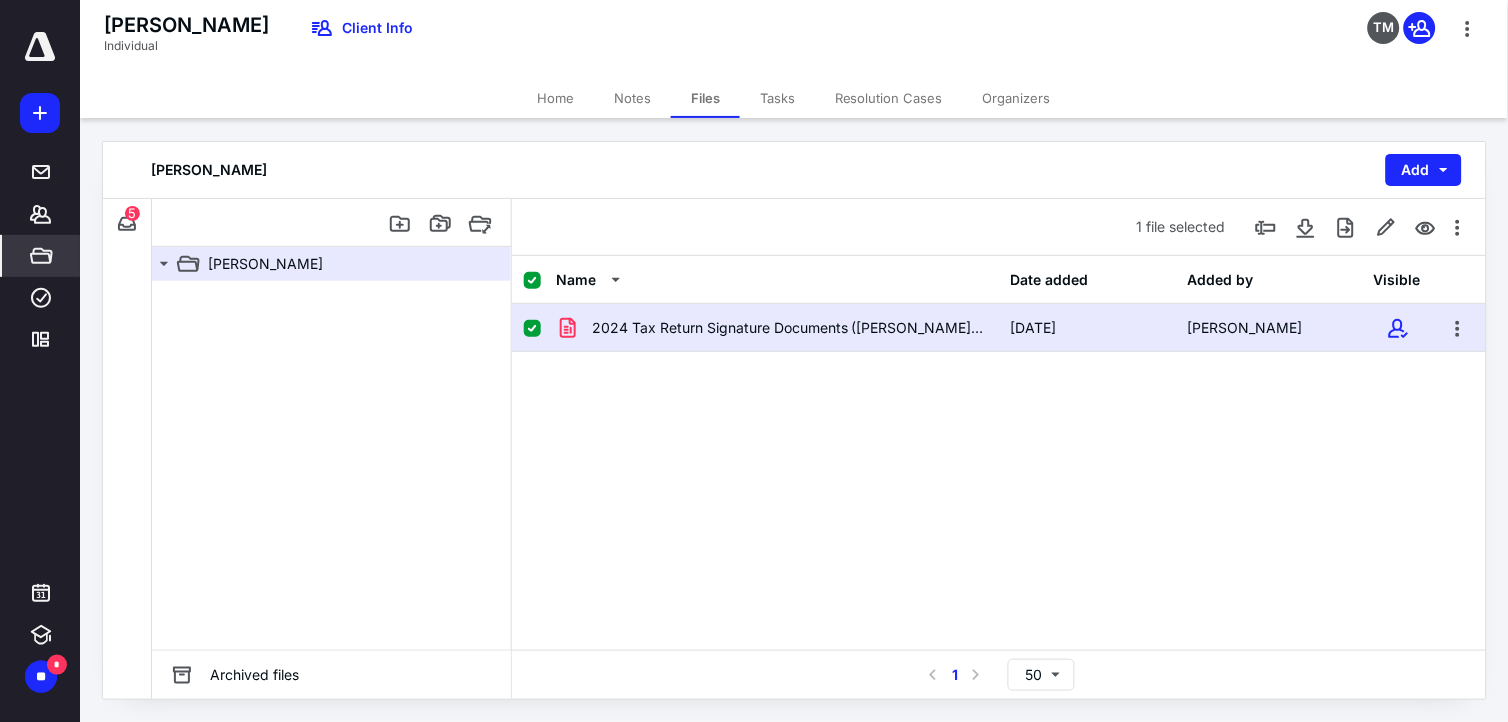 drag, startPoint x: 45, startPoint y: 300, endPoint x: 66, endPoint y: 267, distance: 39.115215 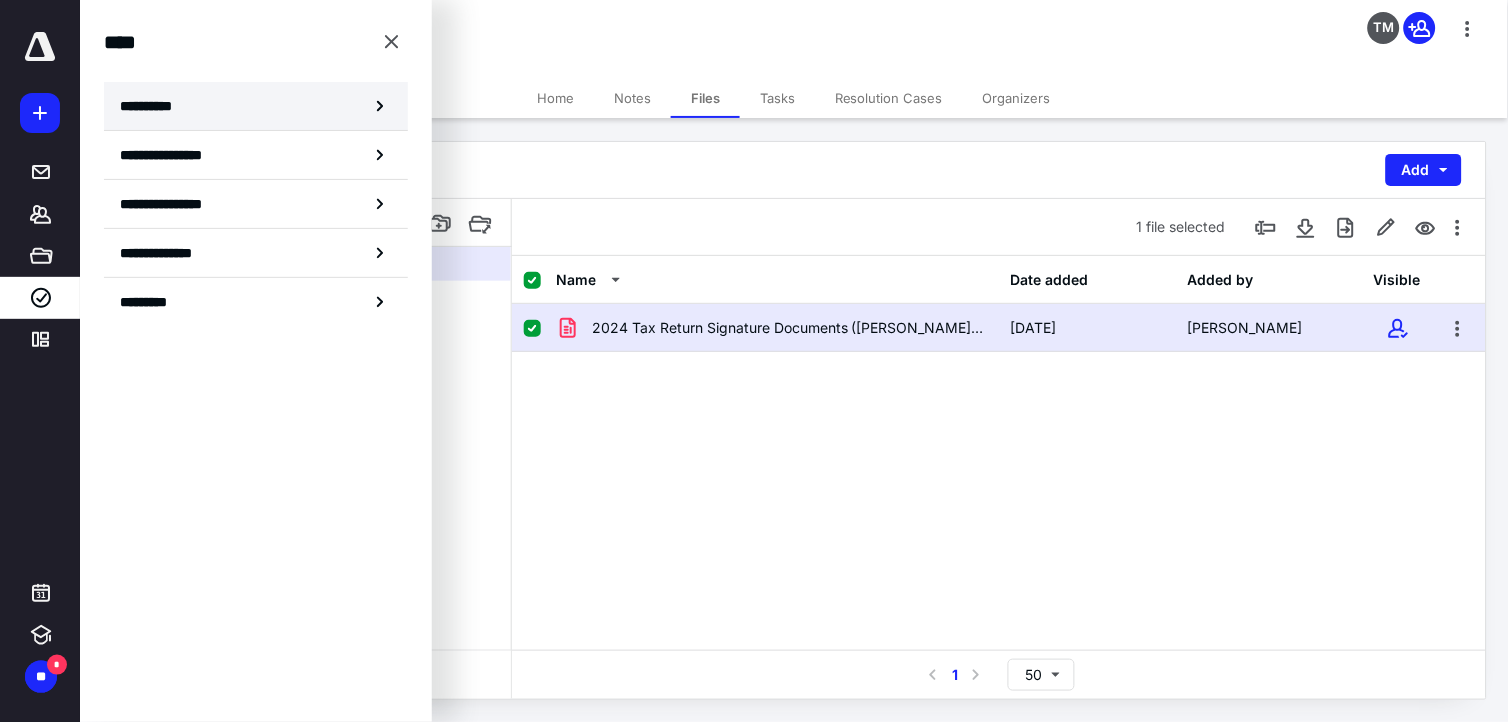 click on "**********" at bounding box center (256, 106) 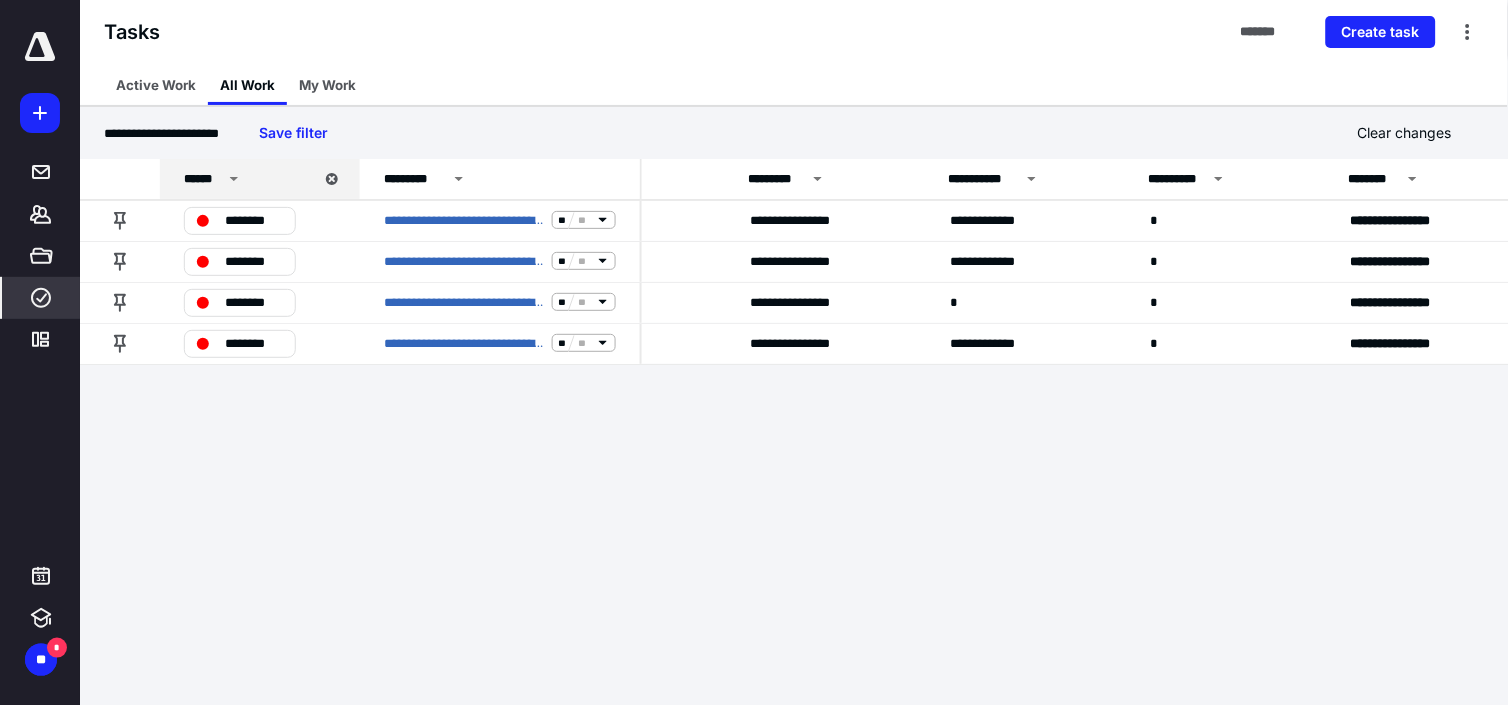 scroll, scrollTop: 0, scrollLeft: 0, axis: both 